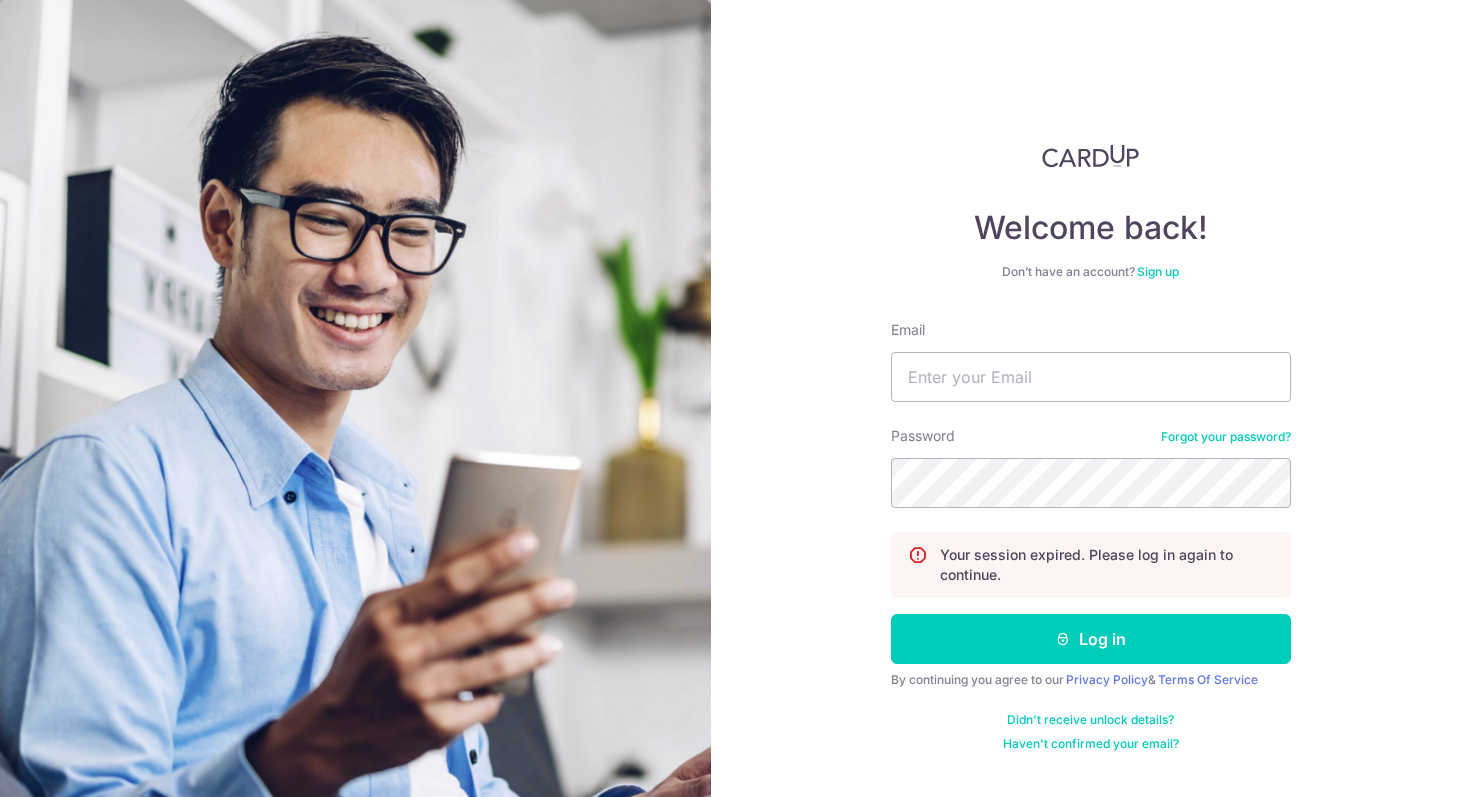 scroll, scrollTop: 0, scrollLeft: 0, axis: both 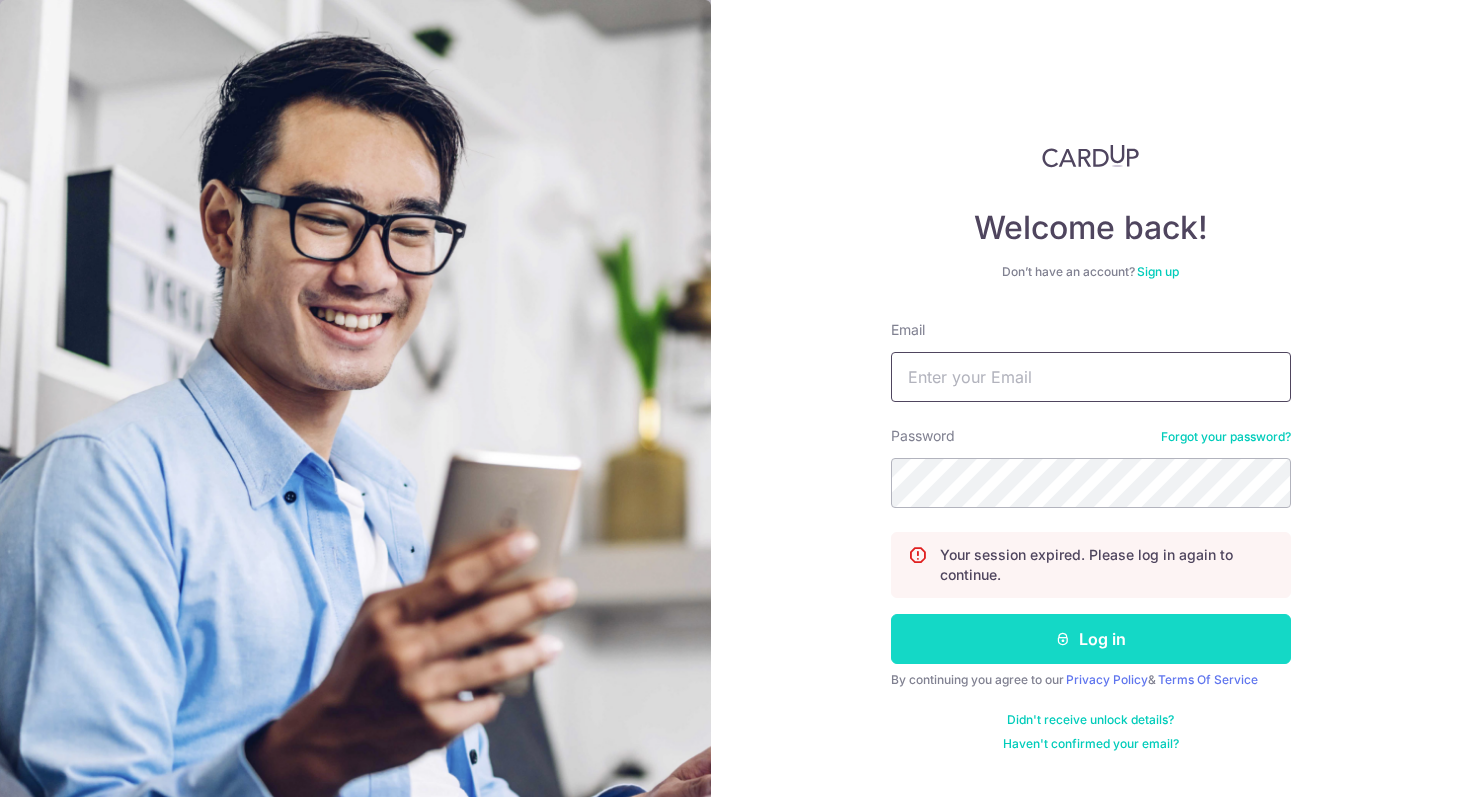 type on "tyler.lim@gmail.com" 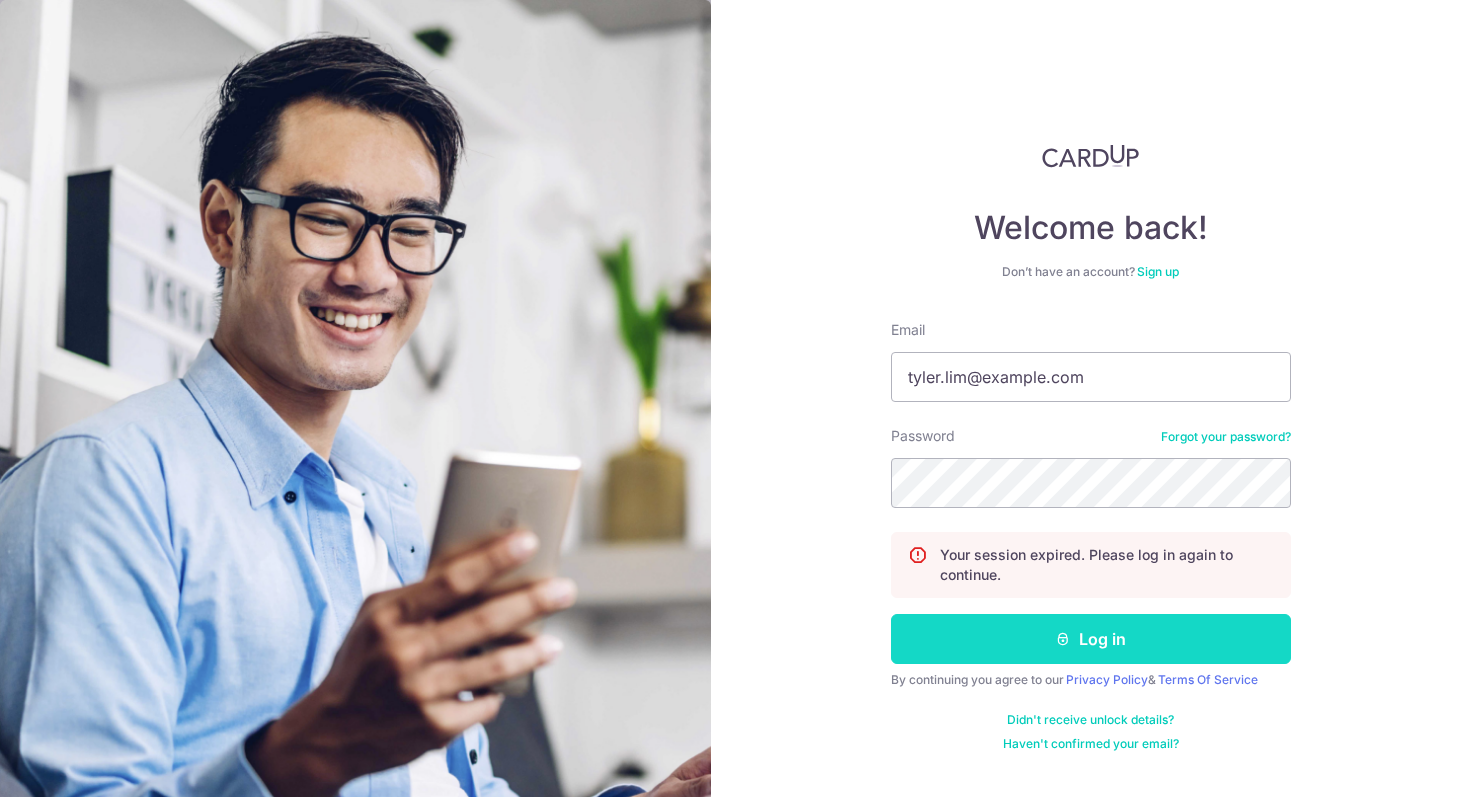 click on "Log in" at bounding box center [1091, 639] 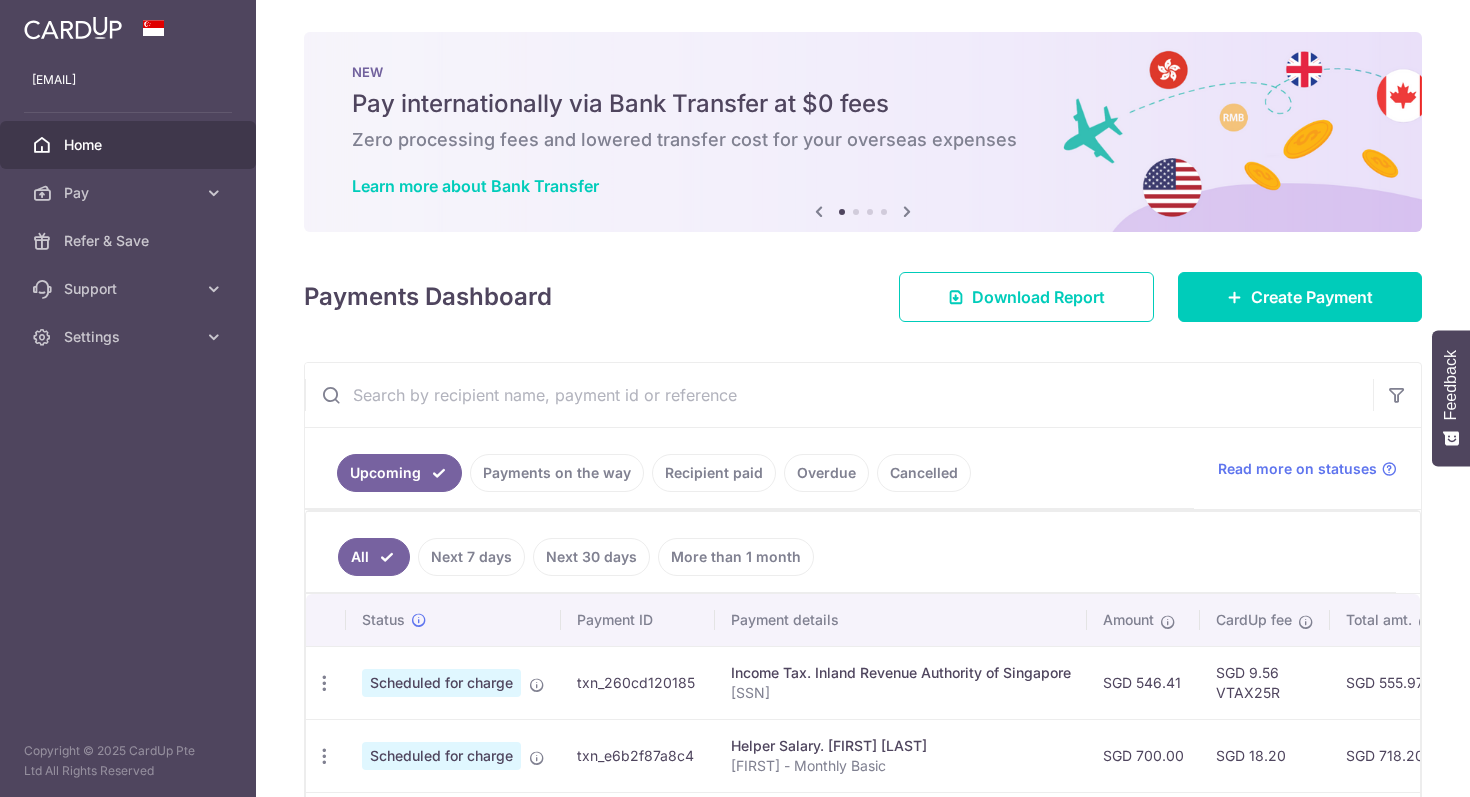 scroll, scrollTop: 0, scrollLeft: 0, axis: both 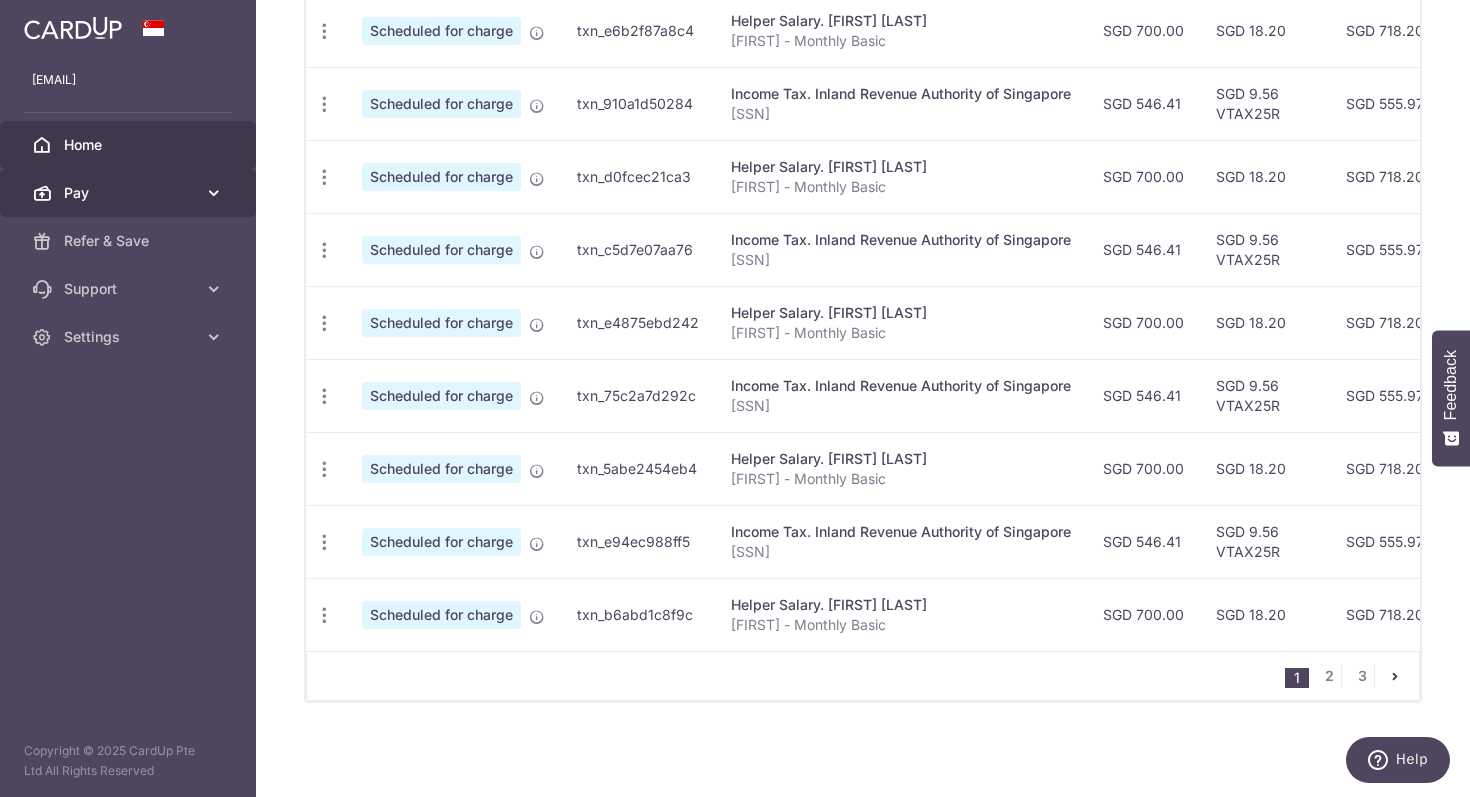 click at bounding box center [214, 193] 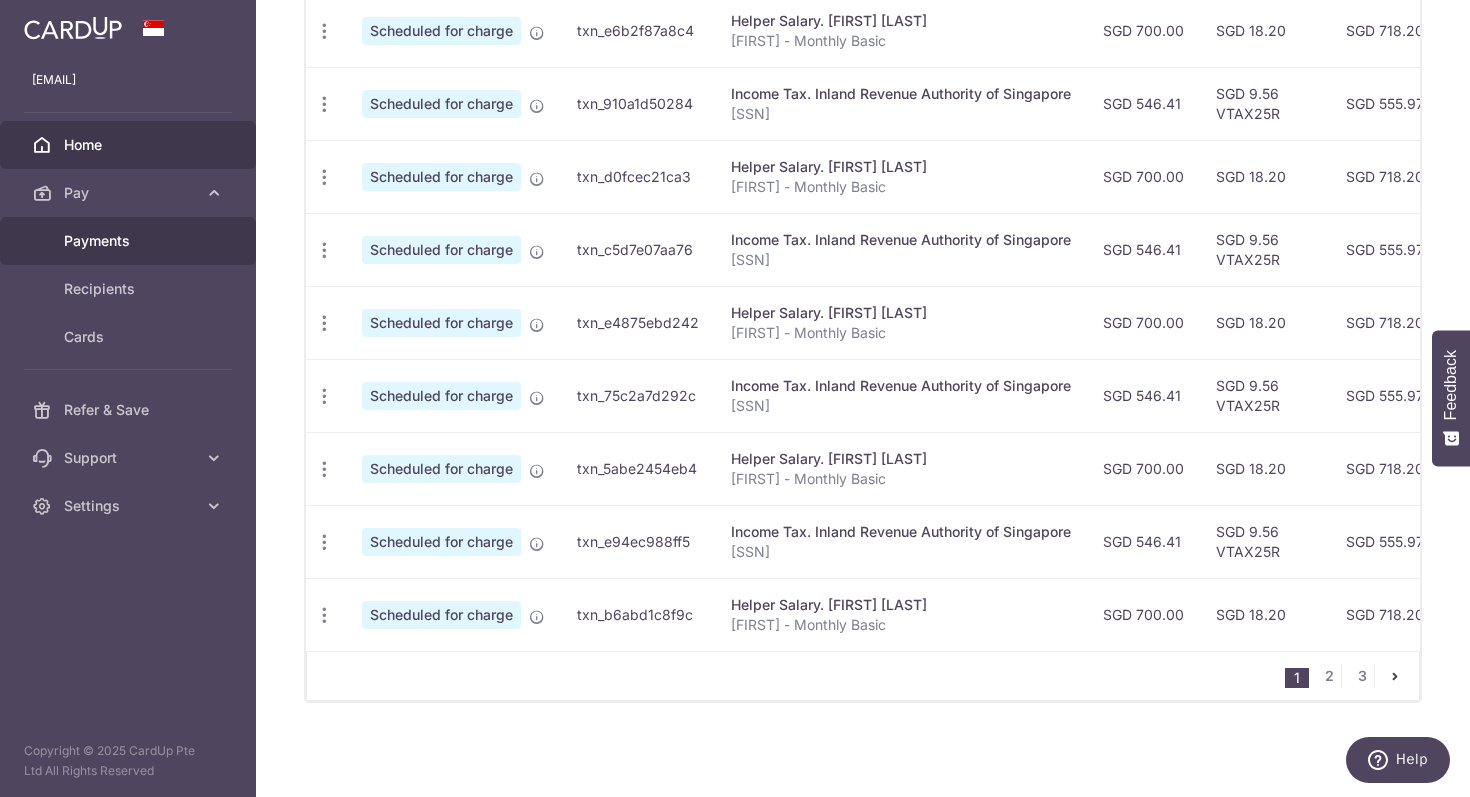 click on "Payments" at bounding box center [130, 241] 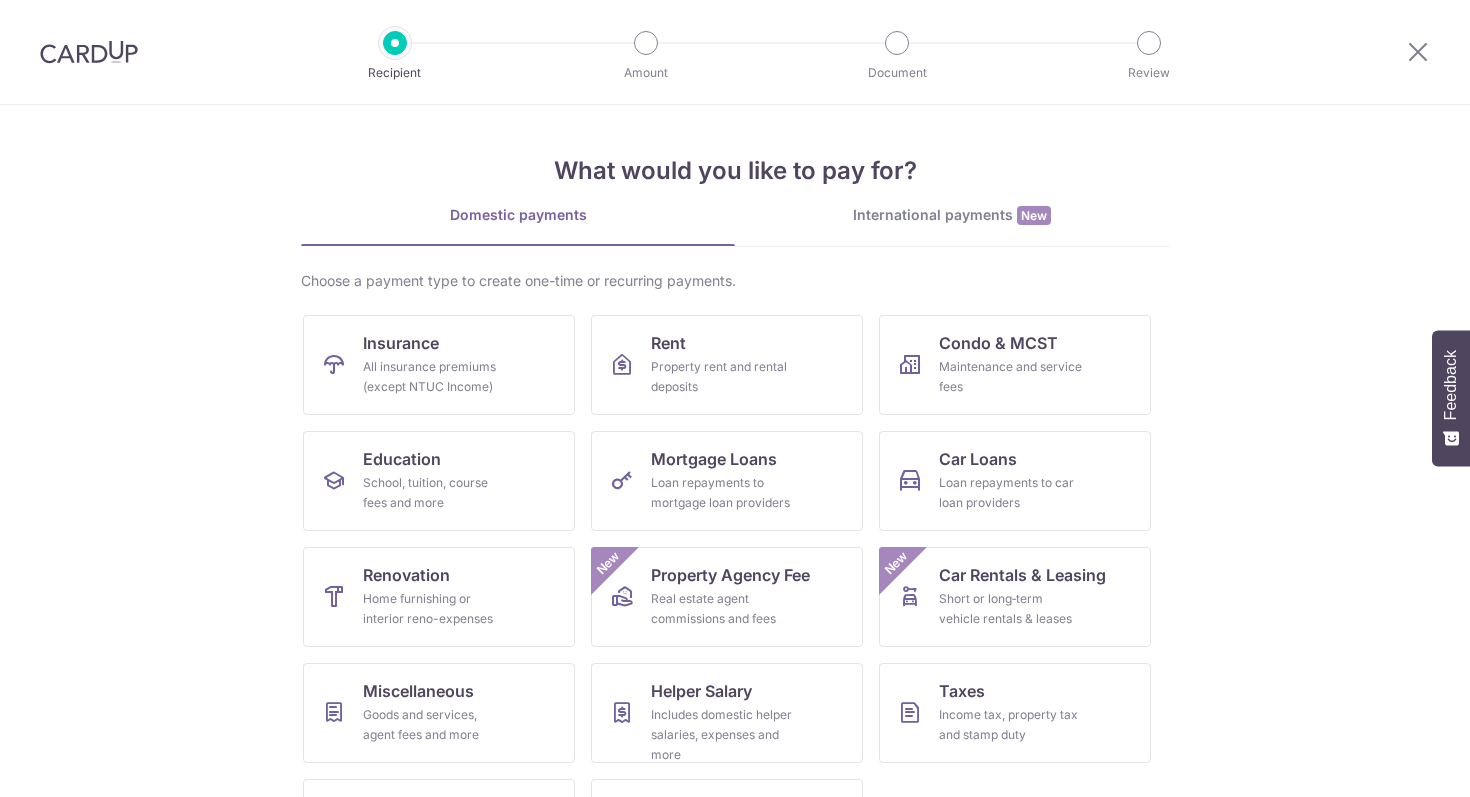 scroll, scrollTop: 0, scrollLeft: 0, axis: both 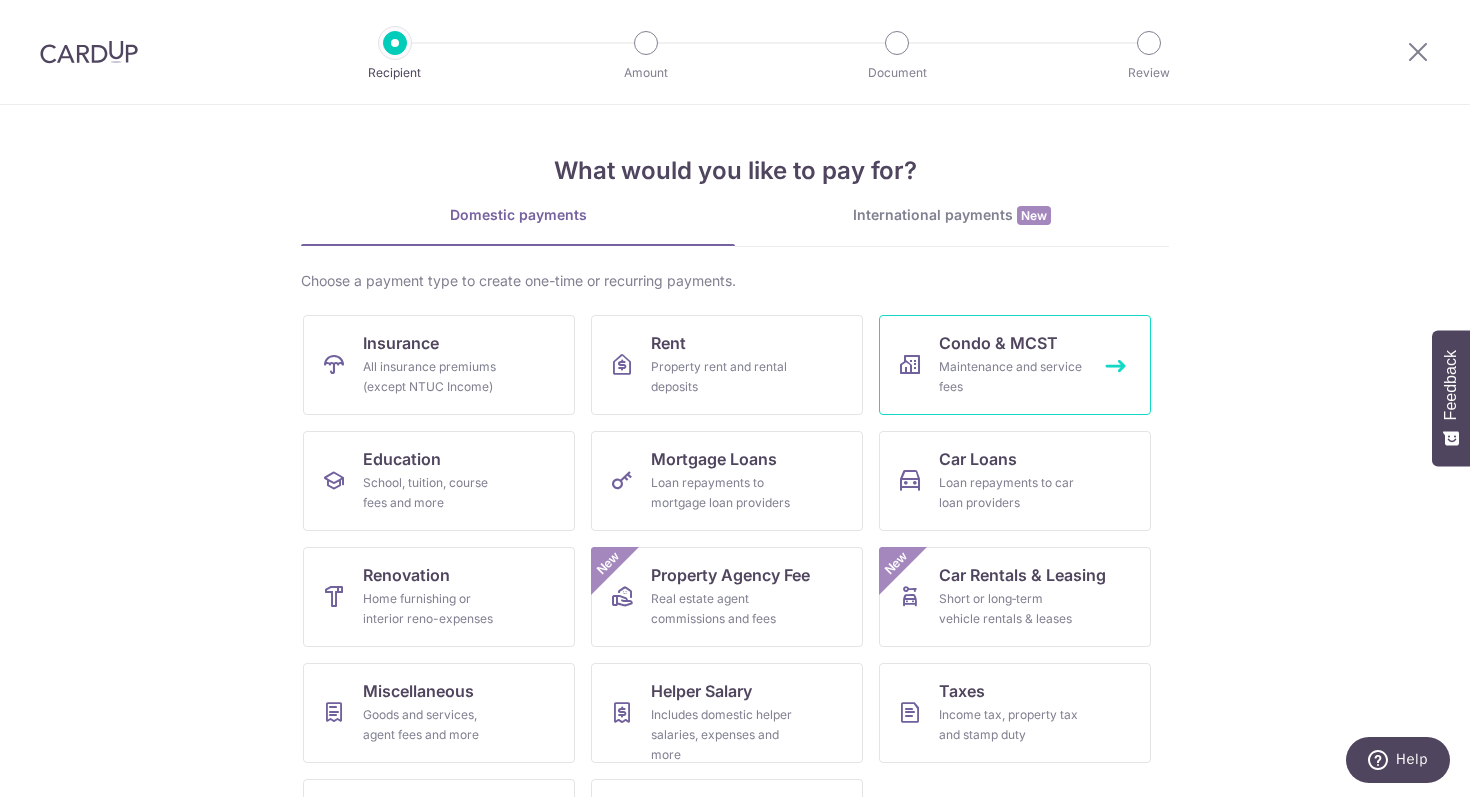 click on "Maintenance and service fees" at bounding box center [1011, 377] 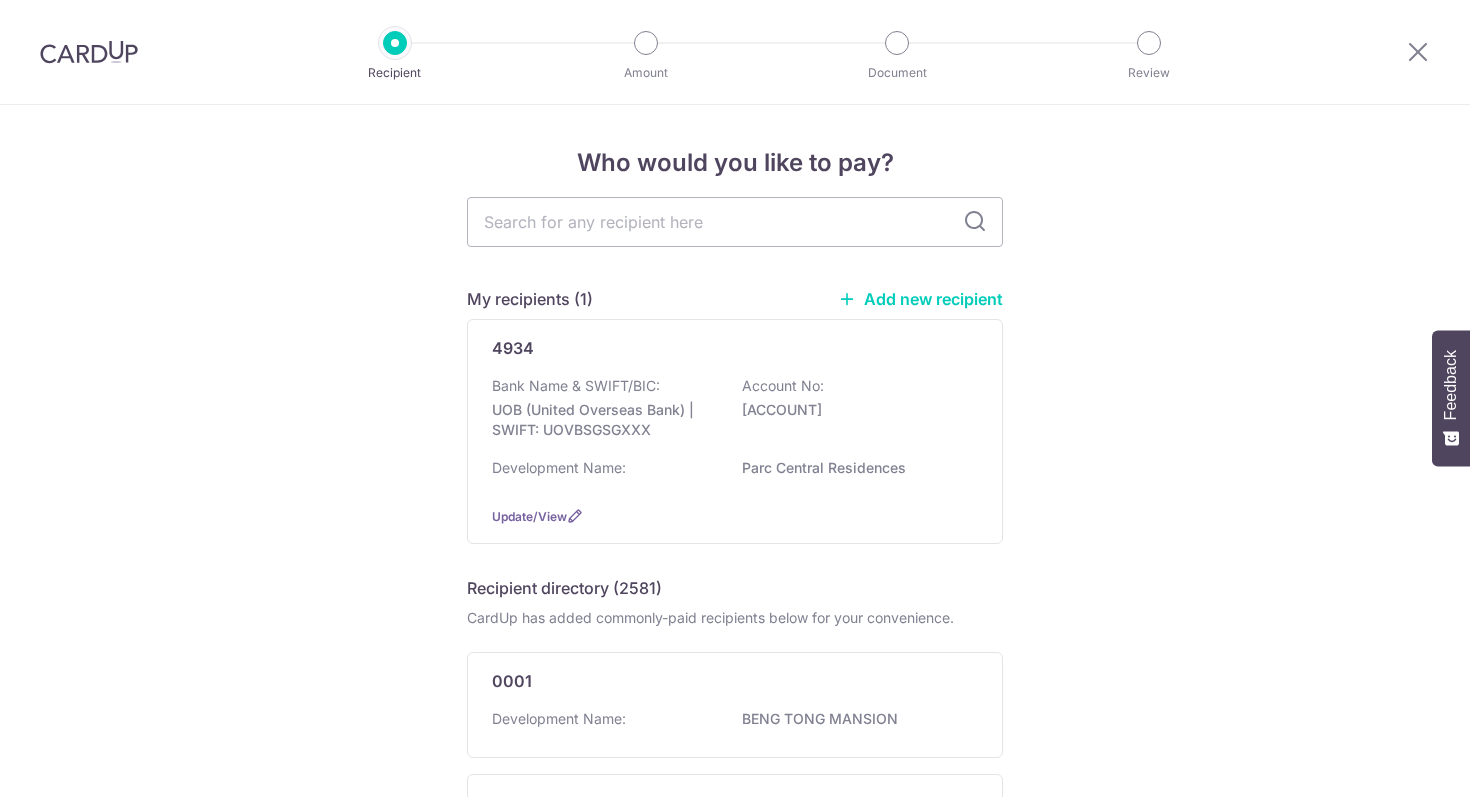 scroll, scrollTop: 0, scrollLeft: 0, axis: both 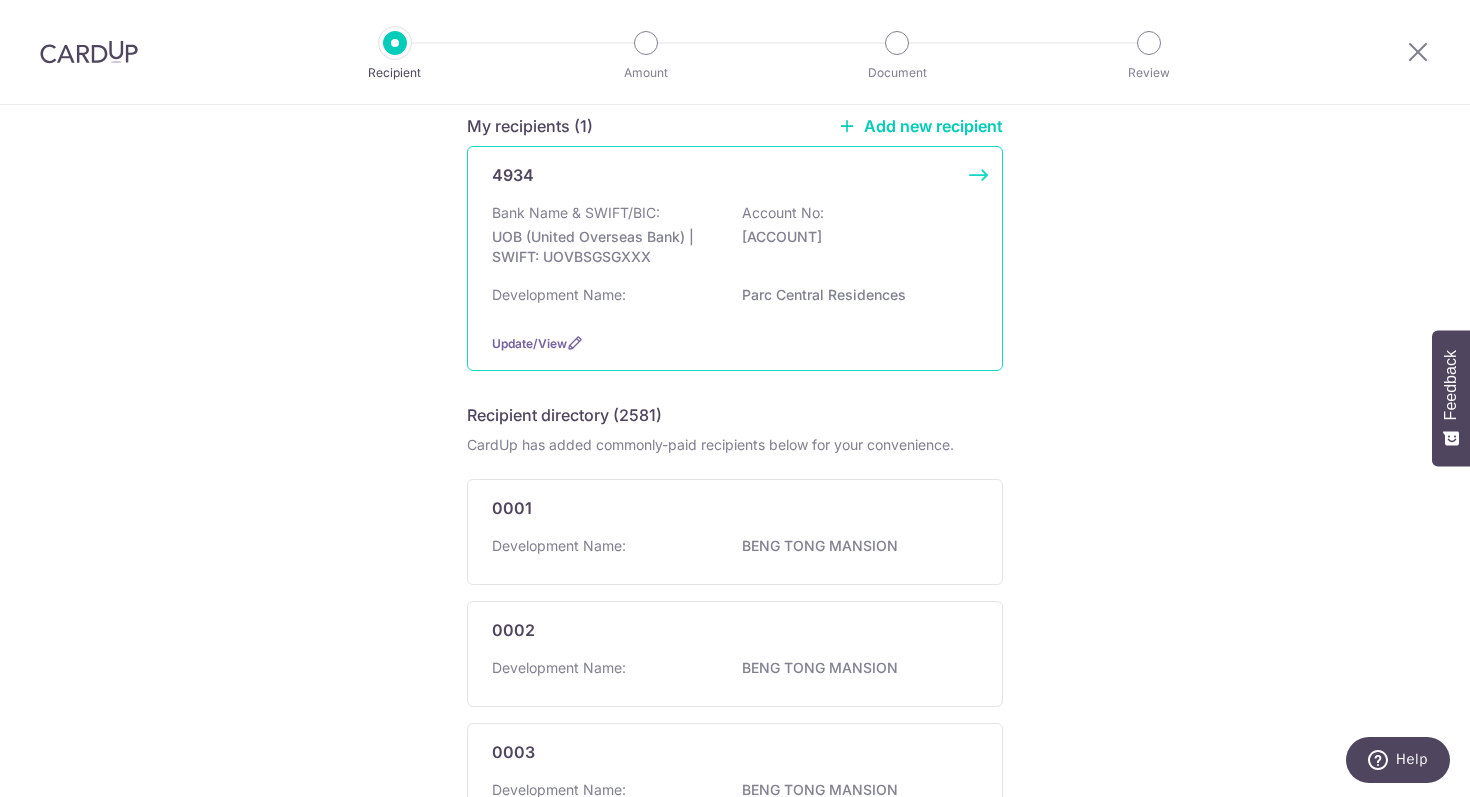 click on "Bank Name & SWIFT/BIC:
UOB (United Overseas Bank) | SWIFT: UOVBSGSGXXX
Account No:
4513142433" at bounding box center (735, 240) 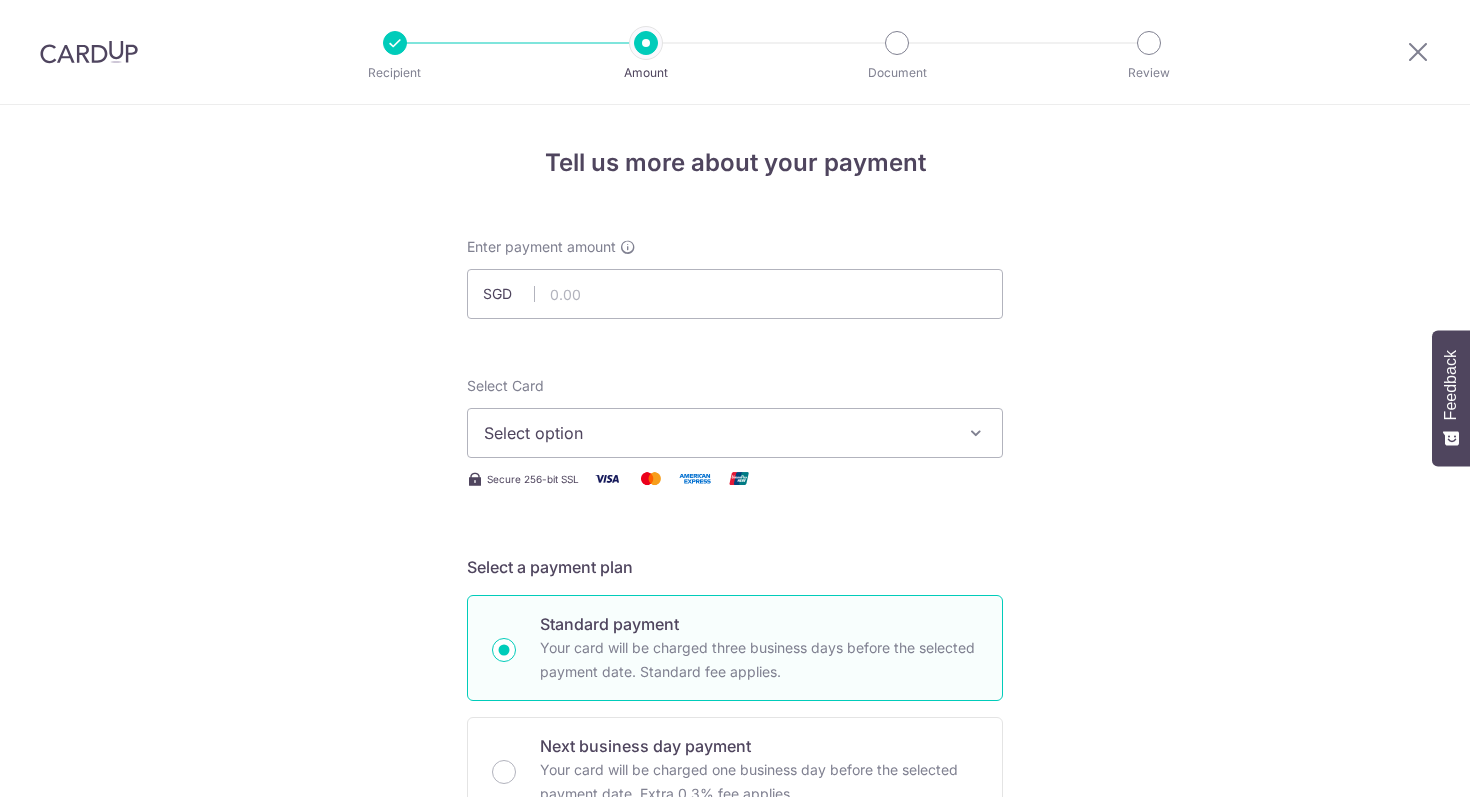 scroll, scrollTop: 0, scrollLeft: 0, axis: both 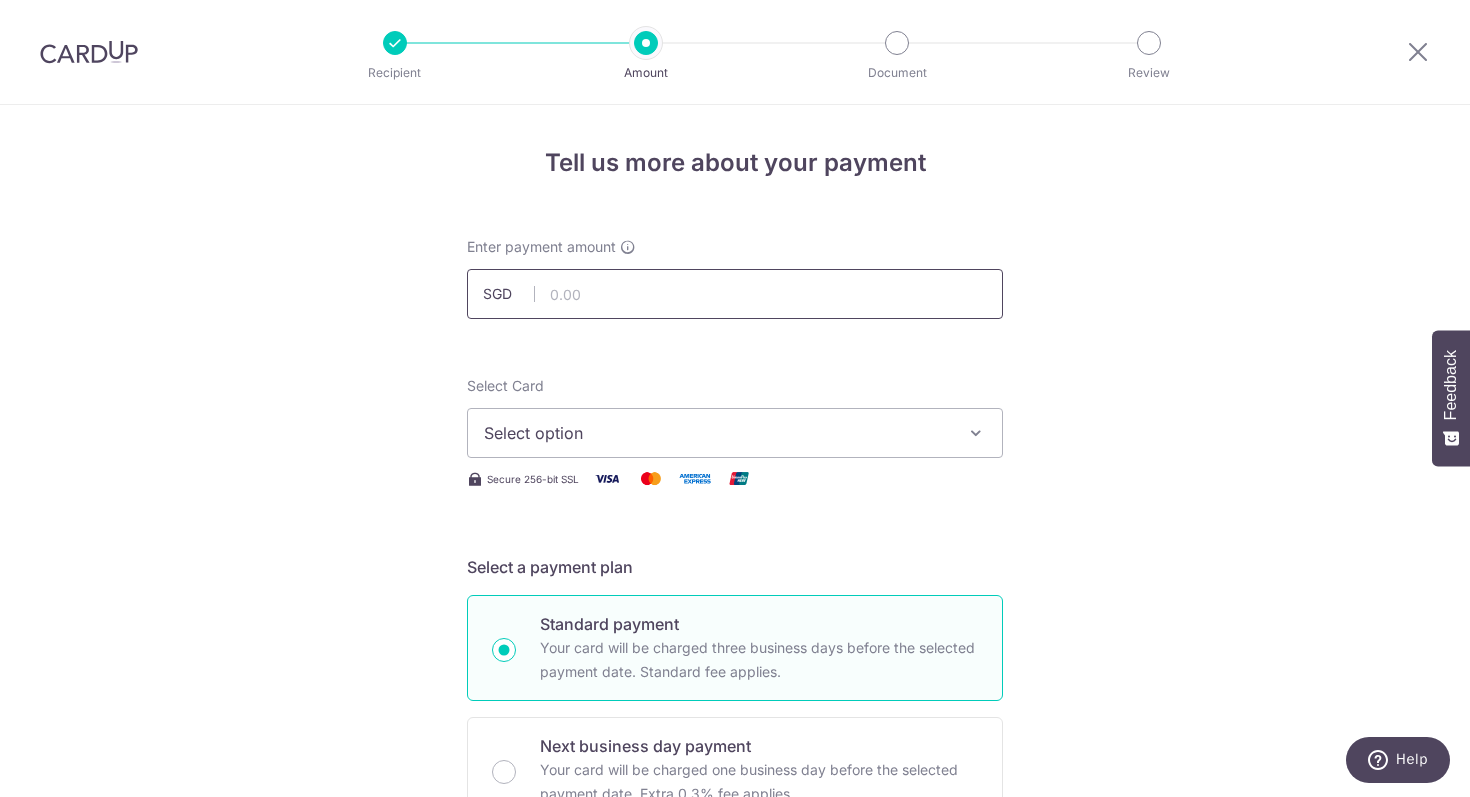 click at bounding box center (735, 294) 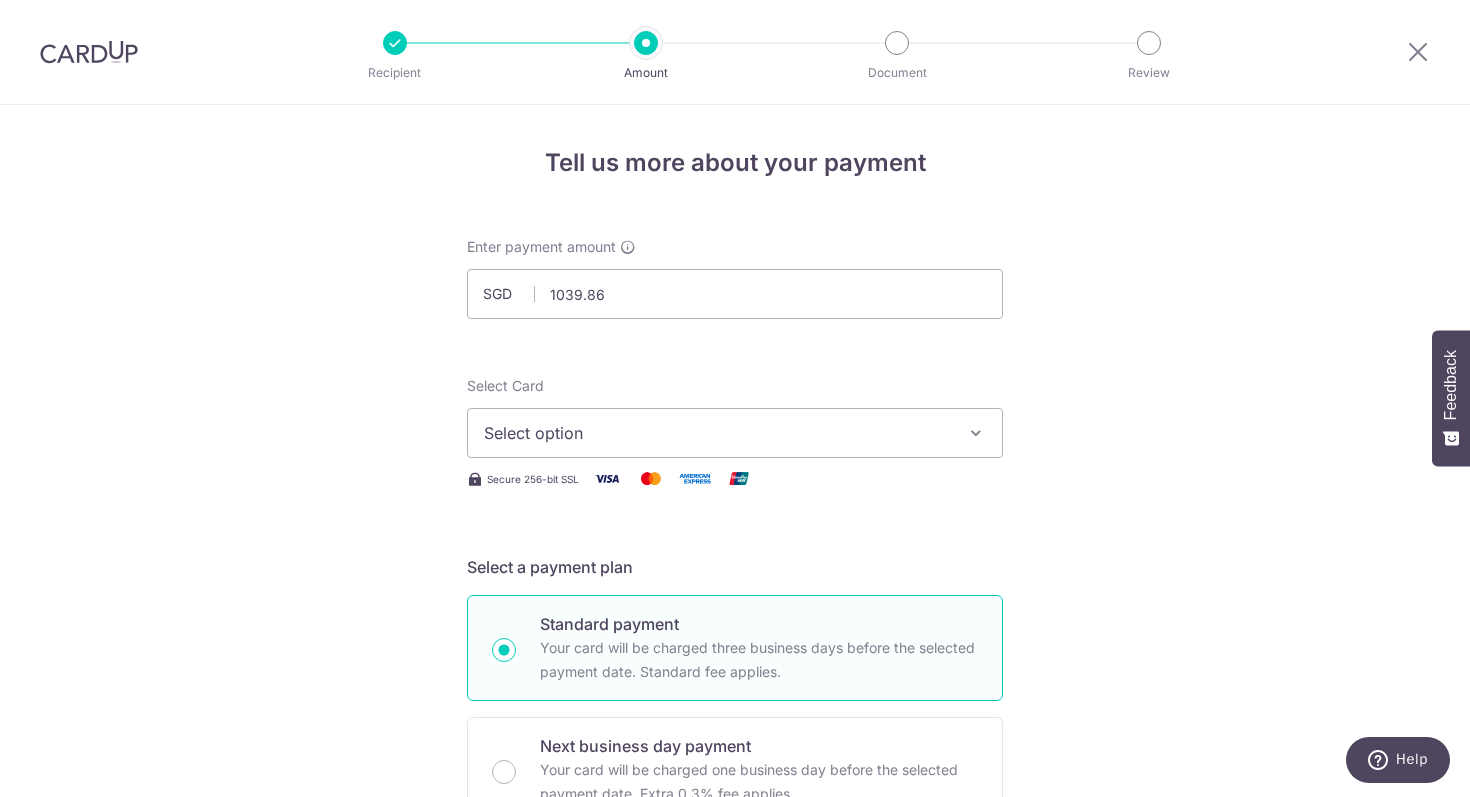 type on "1,039.86" 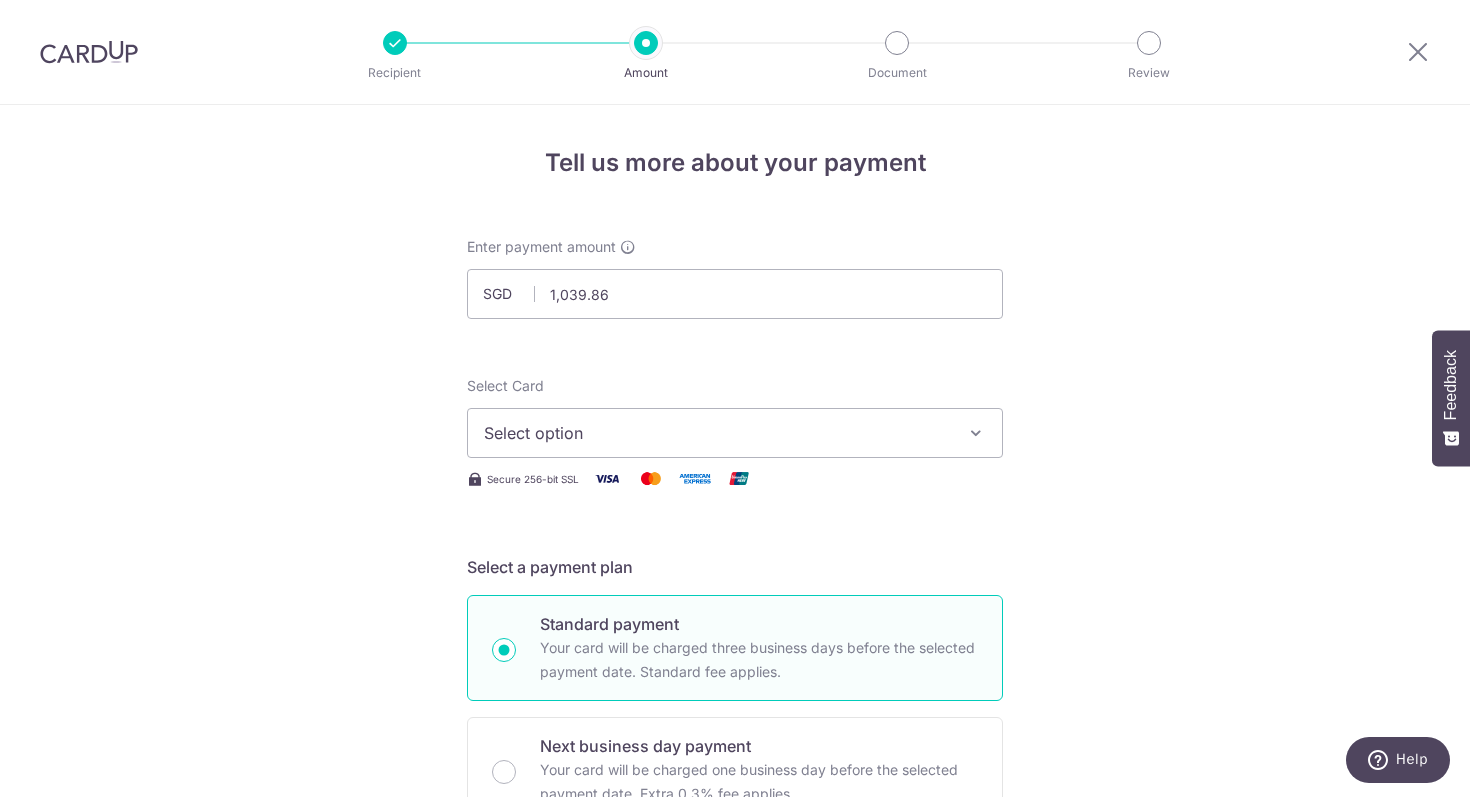 click on "Tell us more about your payment
Enter payment amount
SGD
1,039.86
1039.86
Select Card
Select option
Add credit card
Your Cards
**** 8655
**** 9462
Secure 256-bit SSL
Text
New card details
Card" at bounding box center (735, 1009) 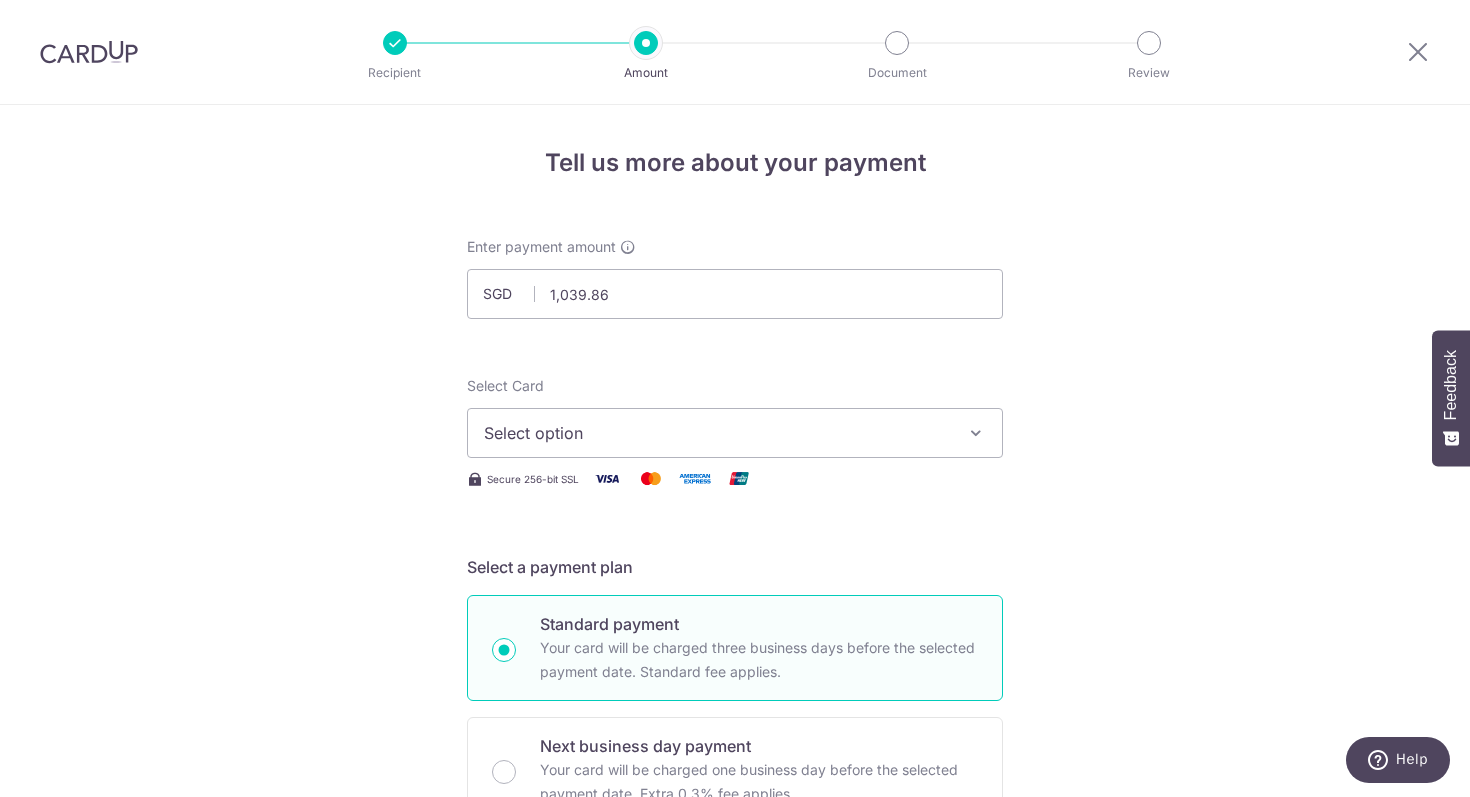 click on "Select option" at bounding box center (717, 433) 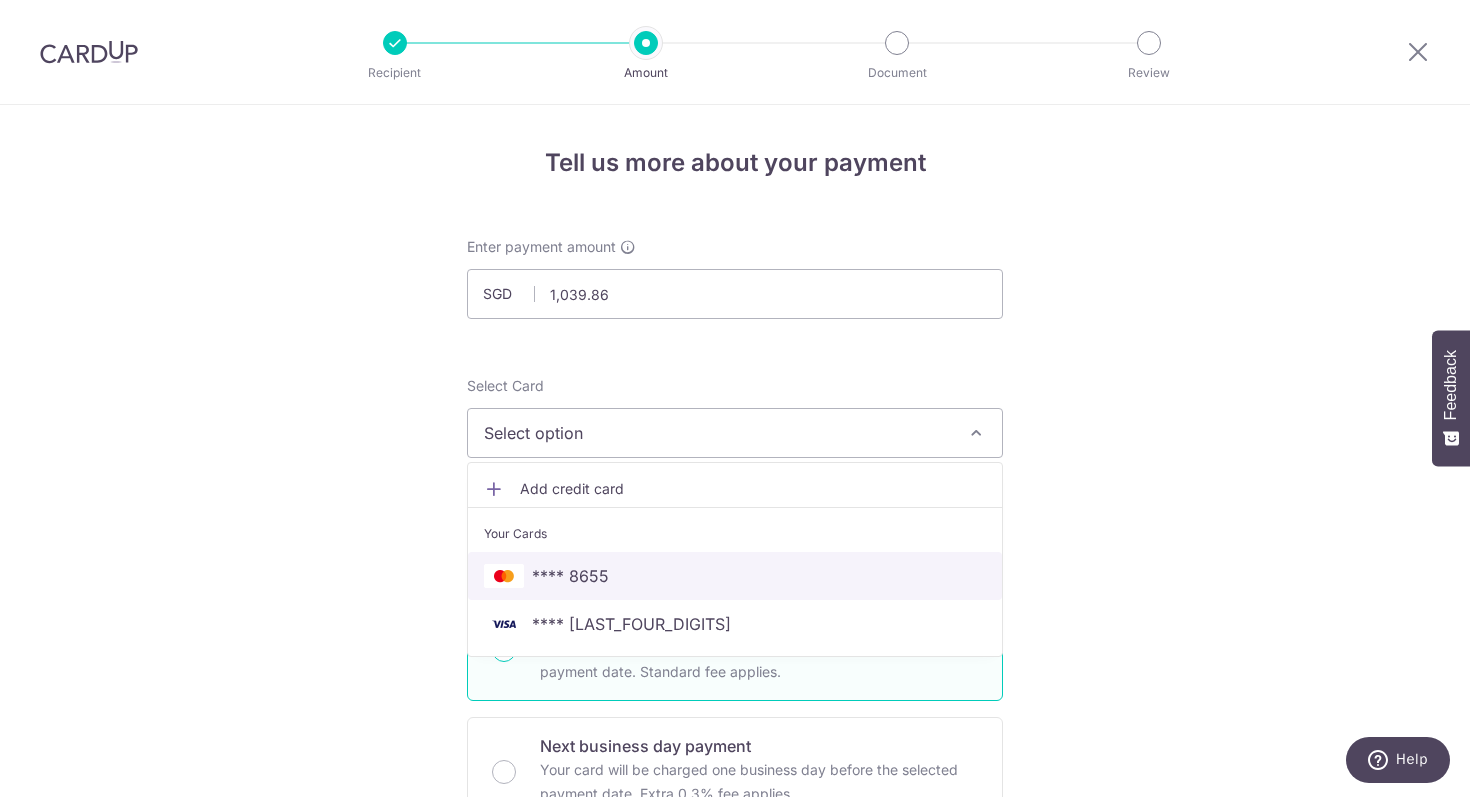 click on "**** 8655" at bounding box center [735, 576] 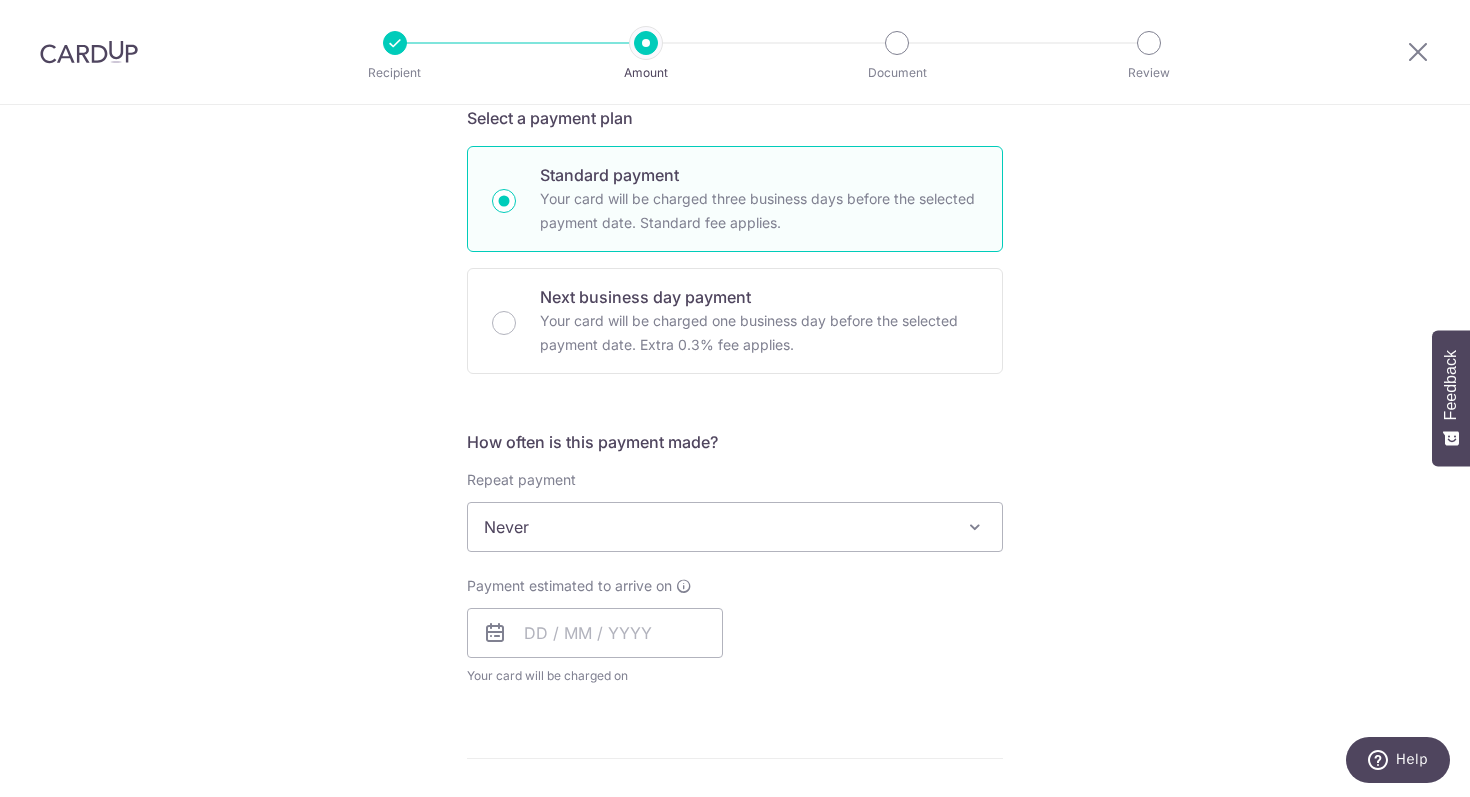 scroll, scrollTop: 480, scrollLeft: 0, axis: vertical 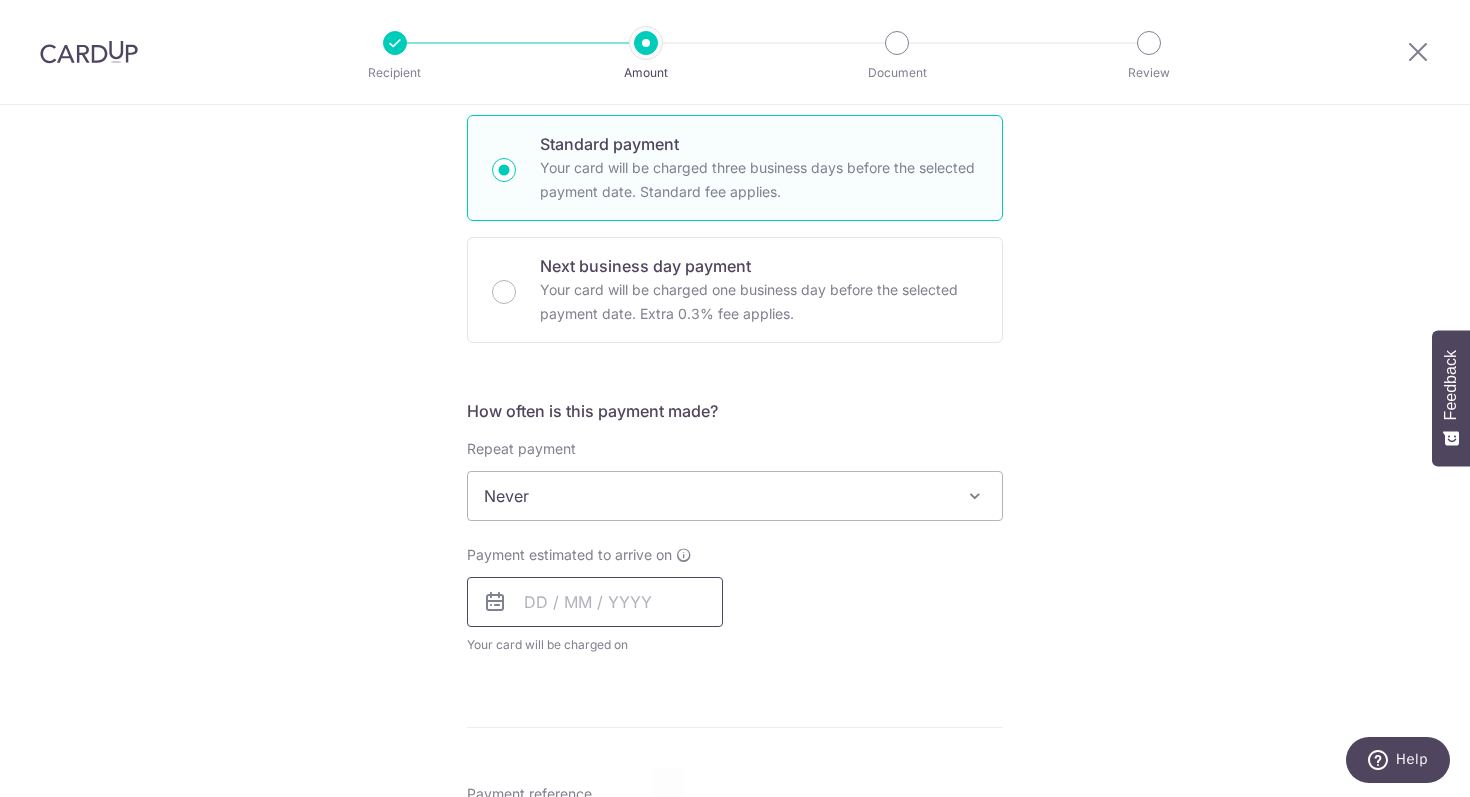 click at bounding box center (595, 602) 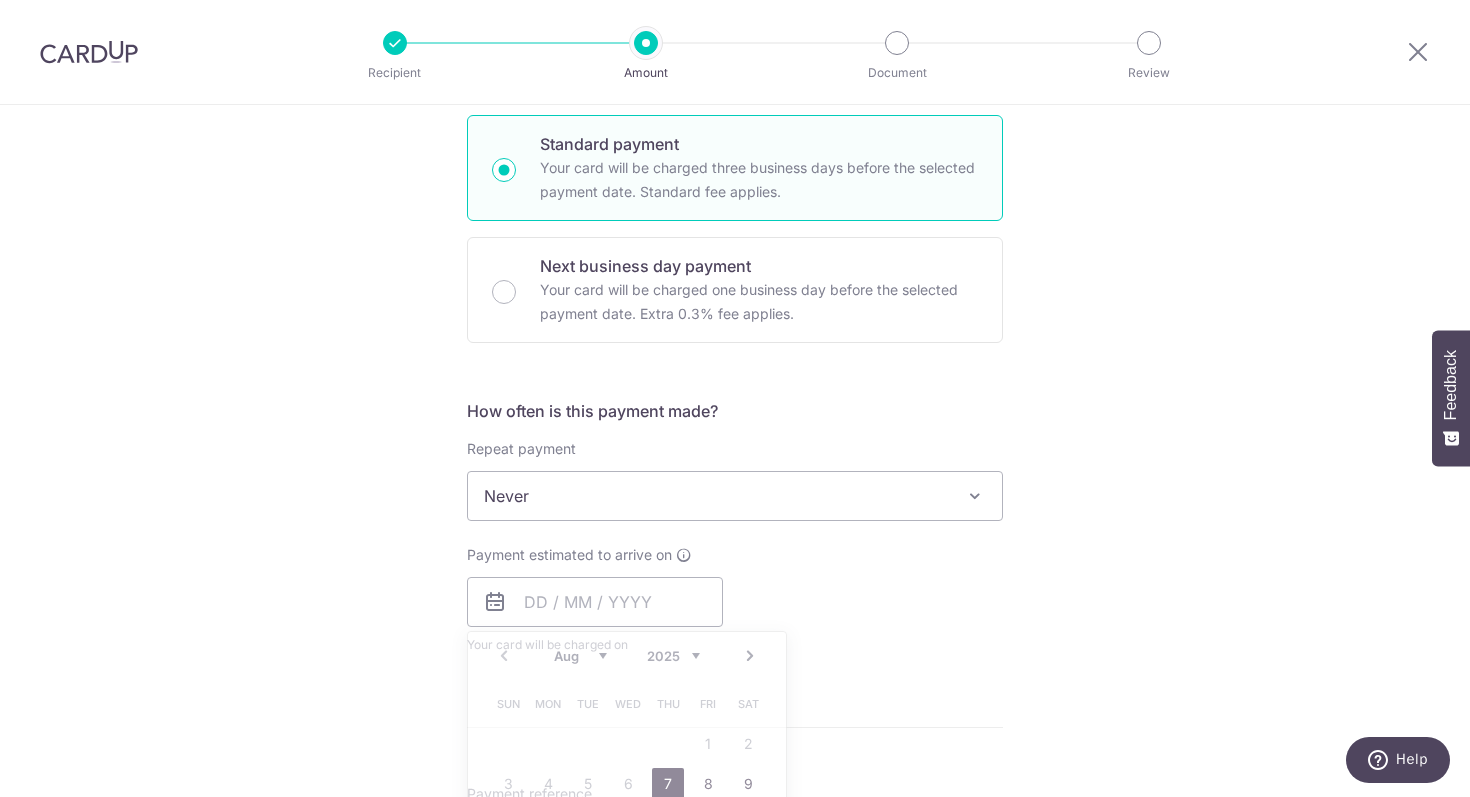 click on "Payment estimated to arrive on
Prev Next Aug Sep Oct Nov Dec 2025 2026 2027 2028 2029 2030 2031 2032 2033 2034 2035 Sun Mon Tue Wed Thu Fri Sat           1 2 3 4 5 6 7 8 9 10 11 12 13 14 15 16 17 18 19 20 21 22 23 24 25 26 27 28 29 30 31             Why are some dates not available?
Your card will be charged on   for the first payment
* If your payment is funded by  9:00am SGT on Tuesday 05/08/2025
05/08/2025
No. of Payments" at bounding box center [735, 600] 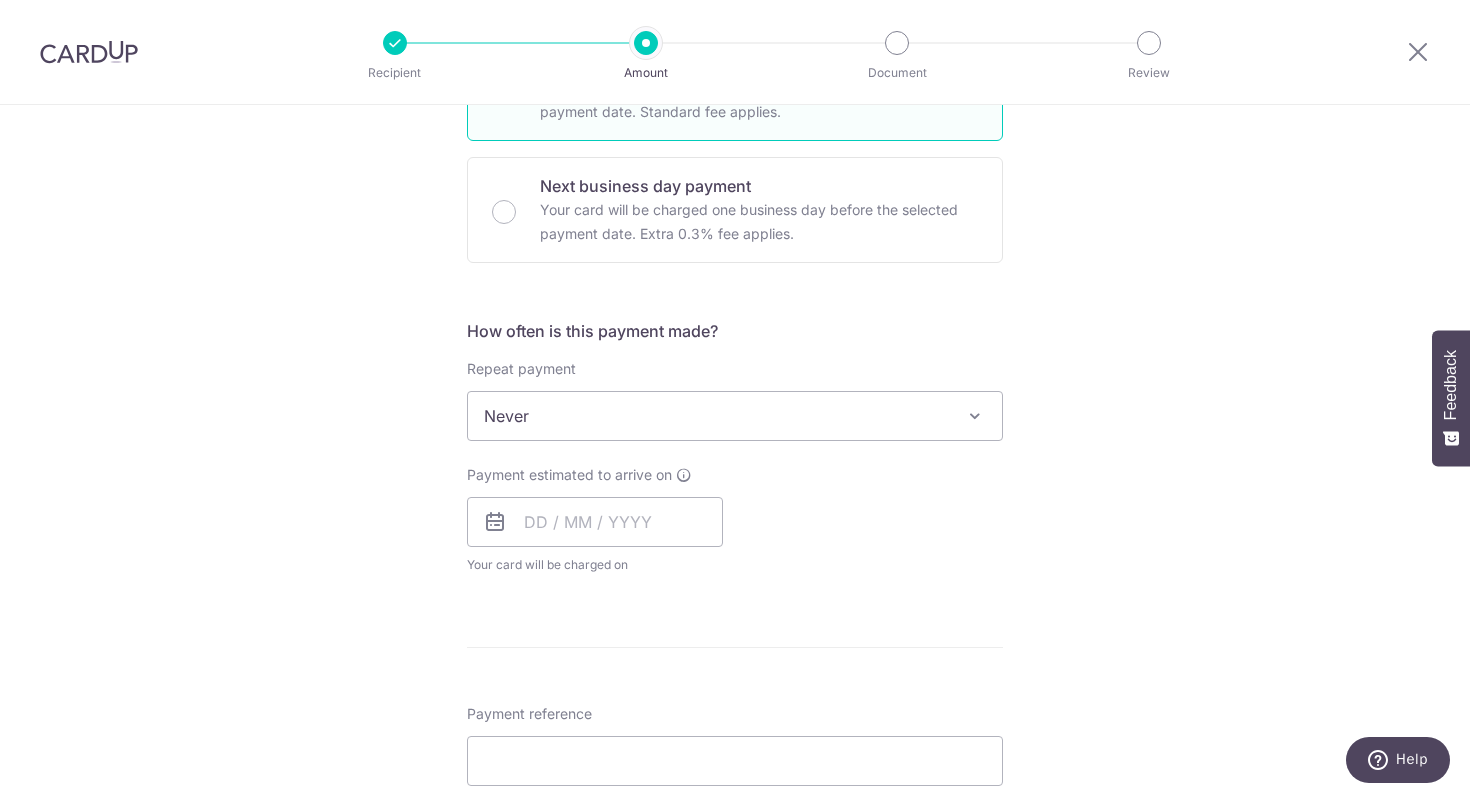 scroll, scrollTop: 581, scrollLeft: 0, axis: vertical 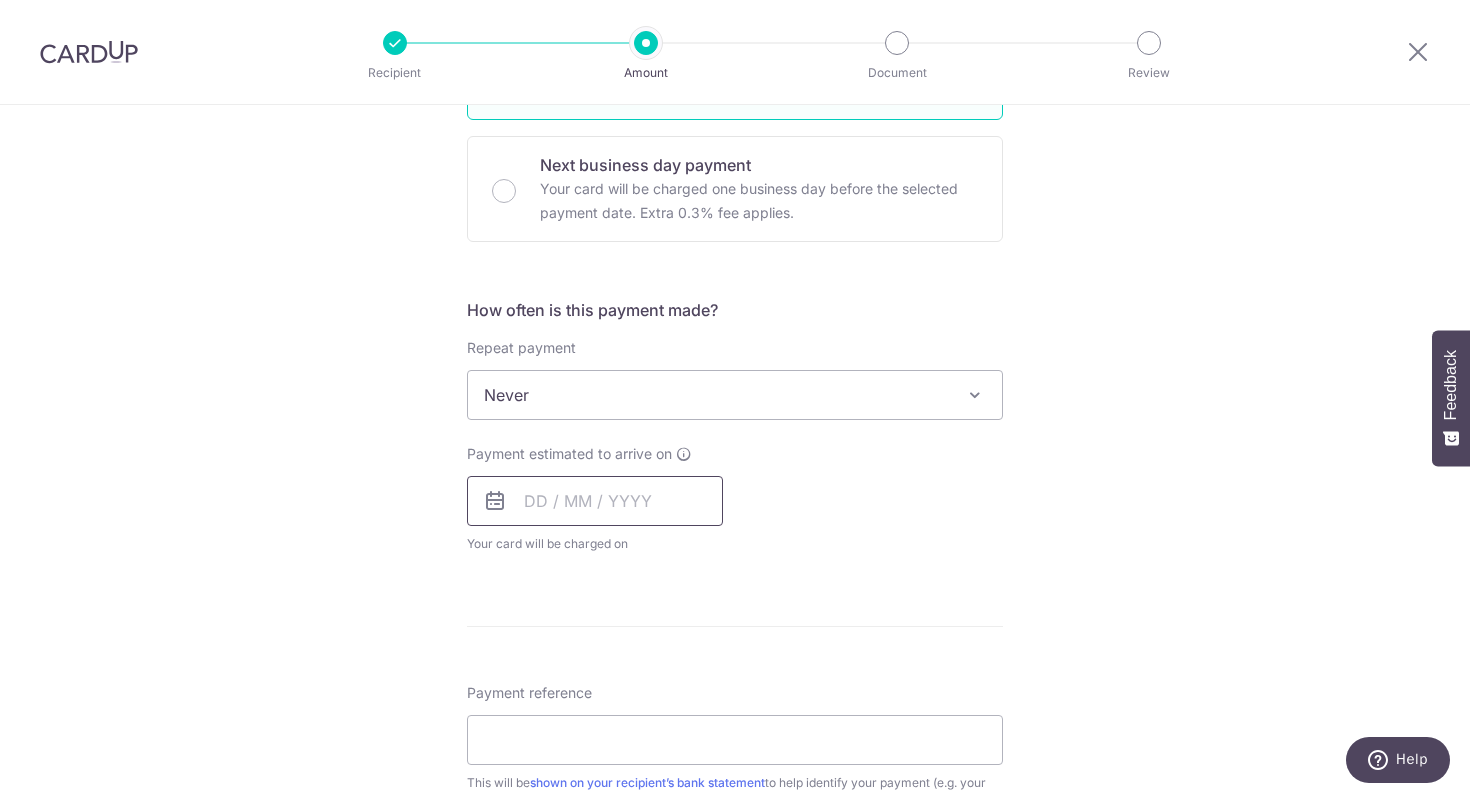 click at bounding box center [595, 501] 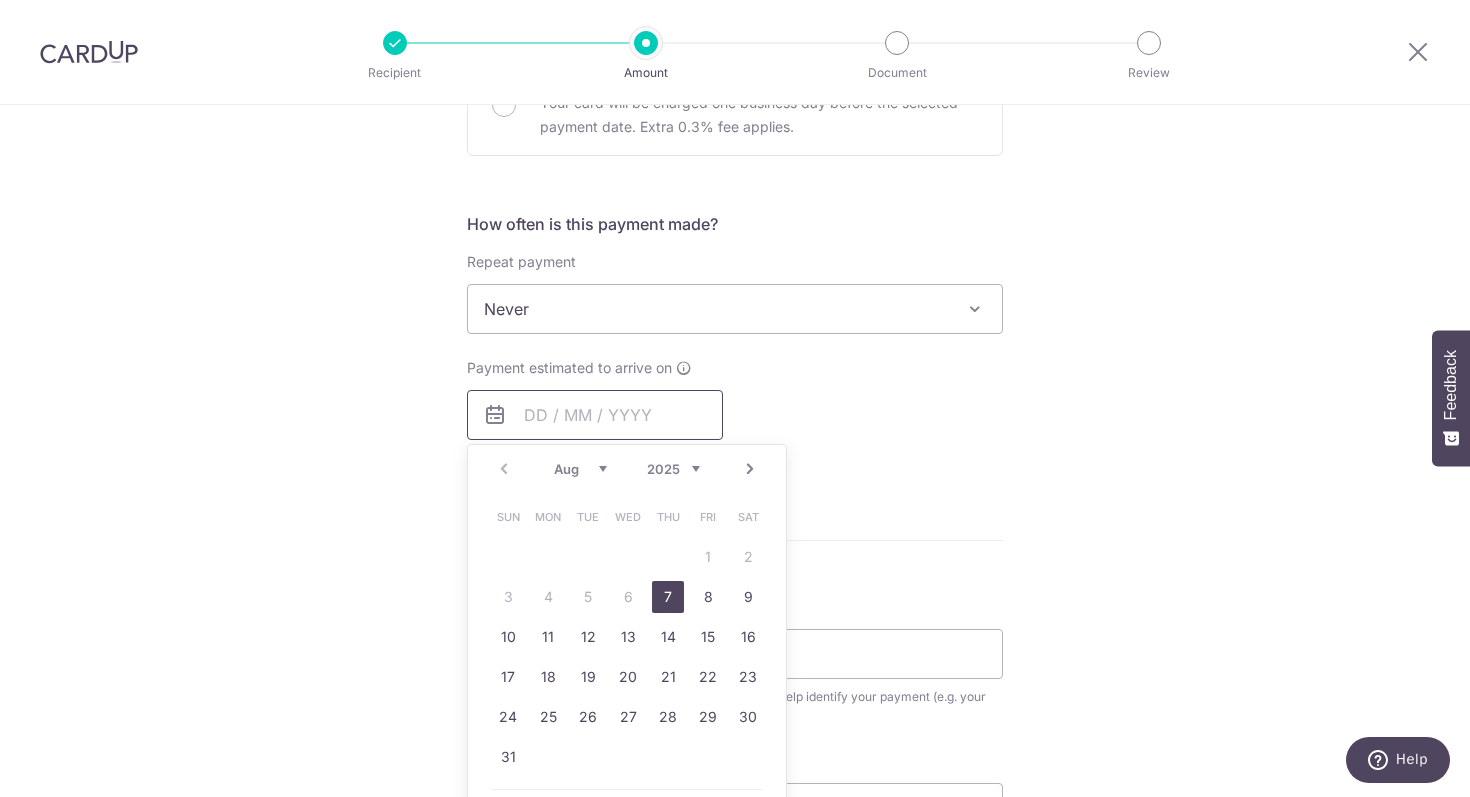 scroll, scrollTop: 690, scrollLeft: 0, axis: vertical 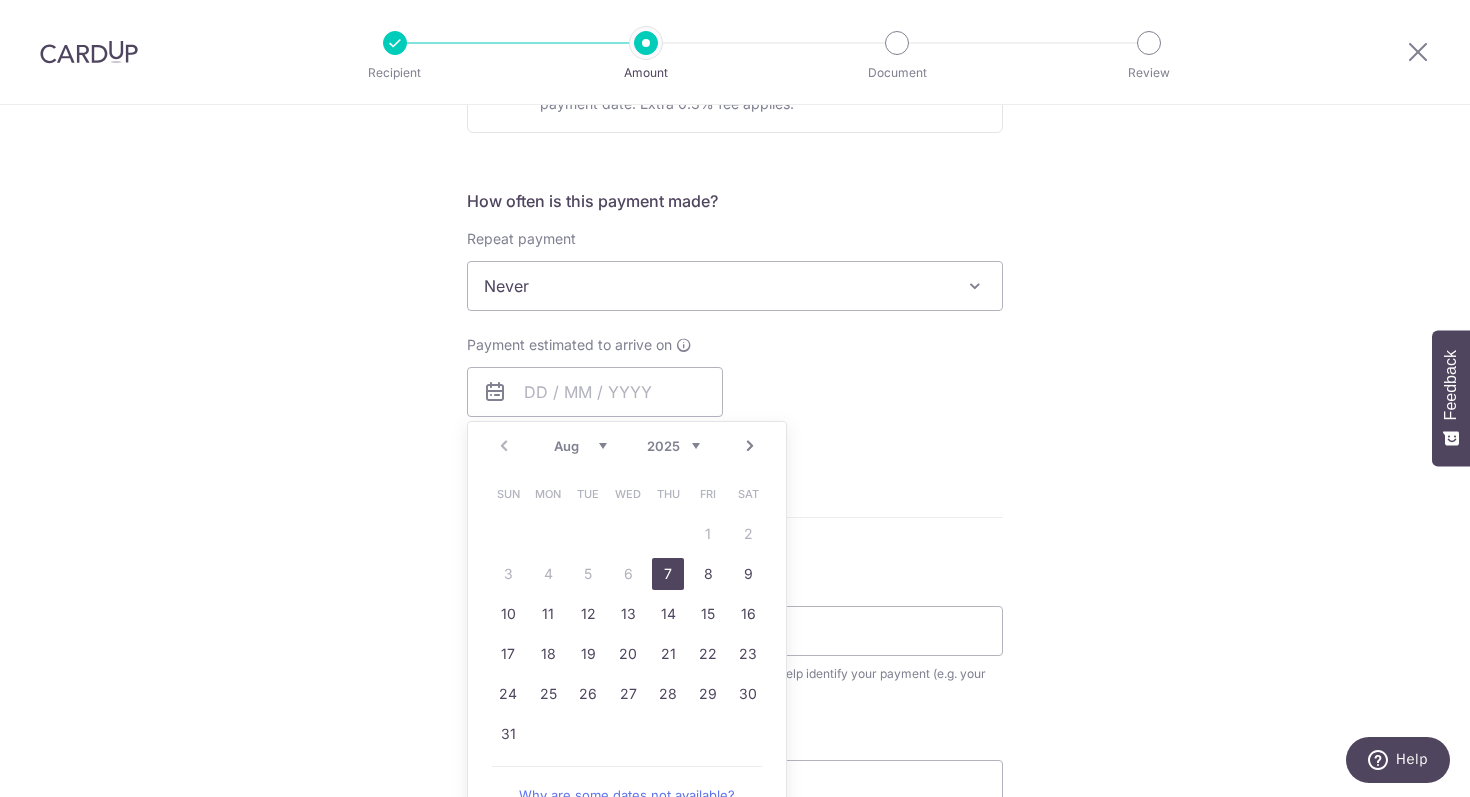 click on "7" at bounding box center [668, 574] 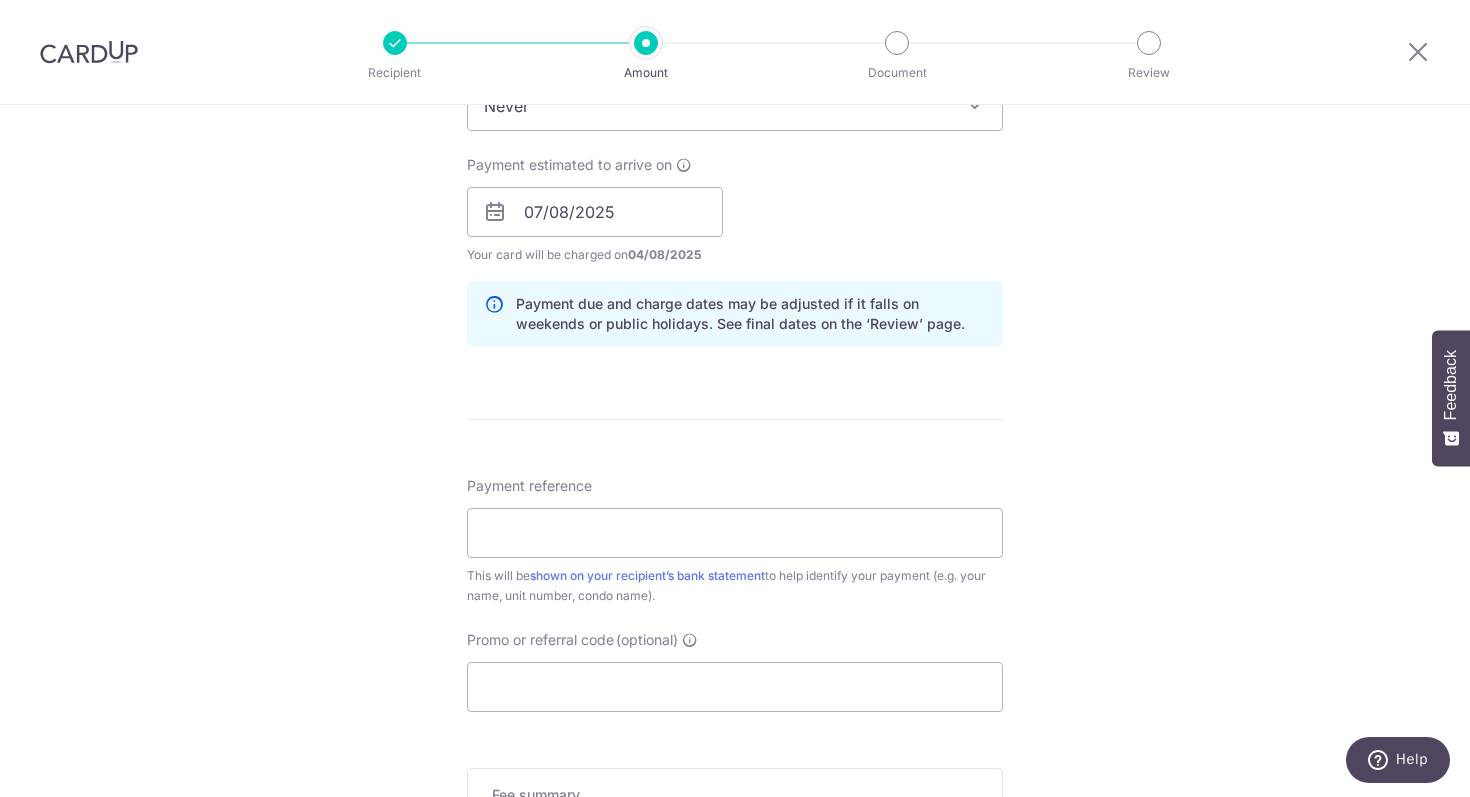 scroll, scrollTop: 889, scrollLeft: 0, axis: vertical 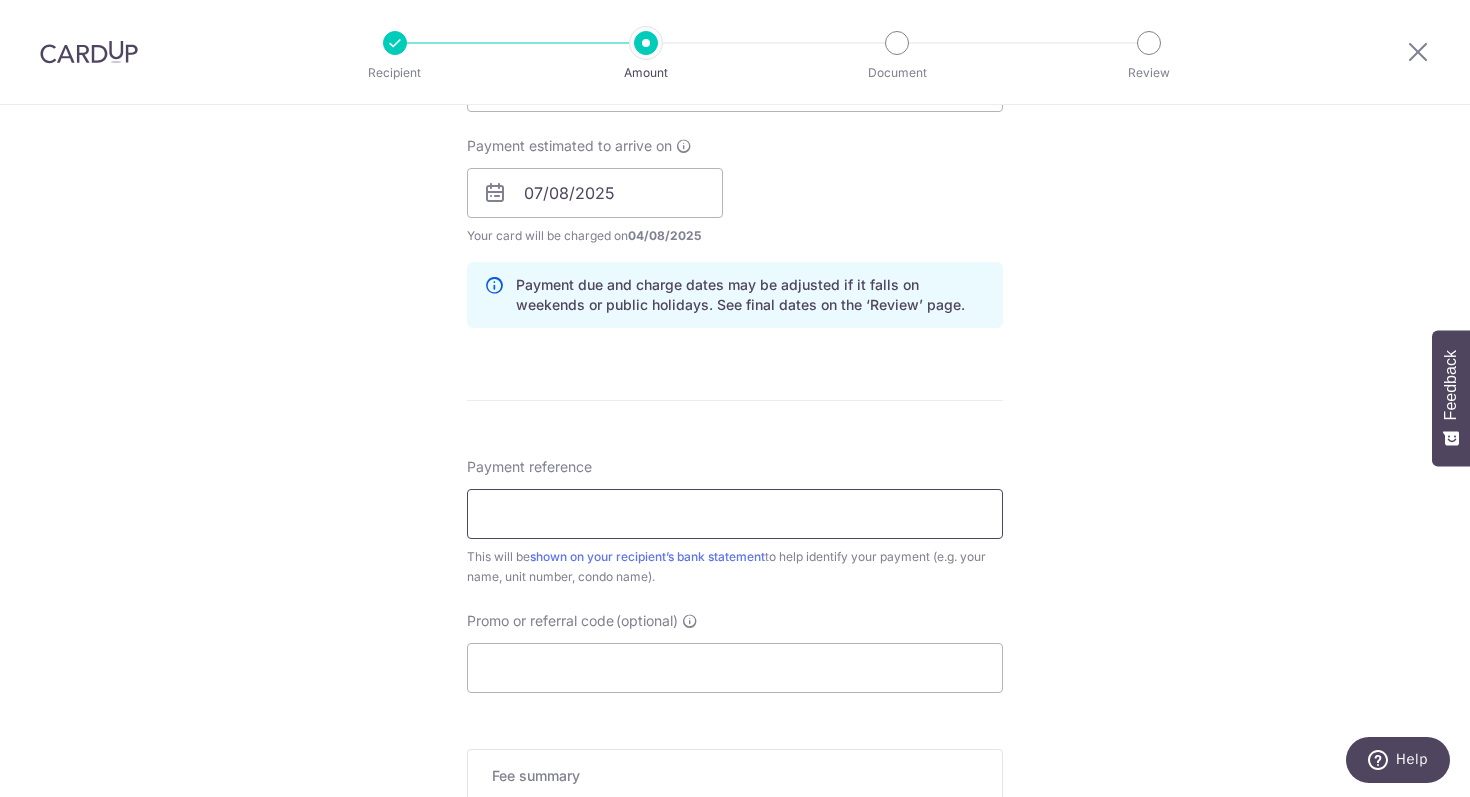 click on "Payment reference" at bounding box center (735, 514) 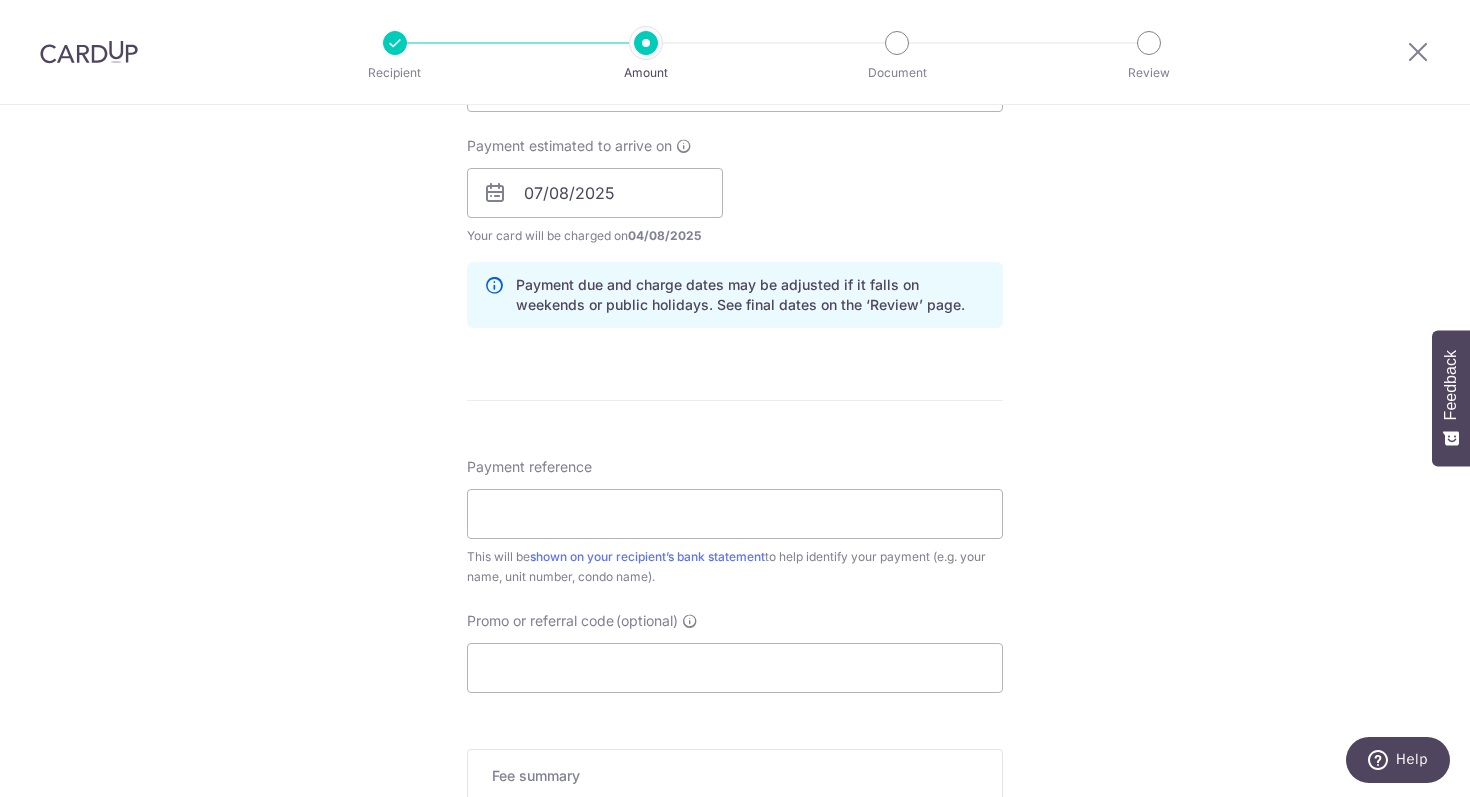 click on "Tell us more about your payment
Enter payment amount
SGD
1,039.86
1039.86
Select Card
**** 8655
Add credit card
Your Cards
**** 8655
**** 9462
Secure 256-bit SSL
Text
New card details
Card
Secure 256-bit SSL" at bounding box center [735, 161] 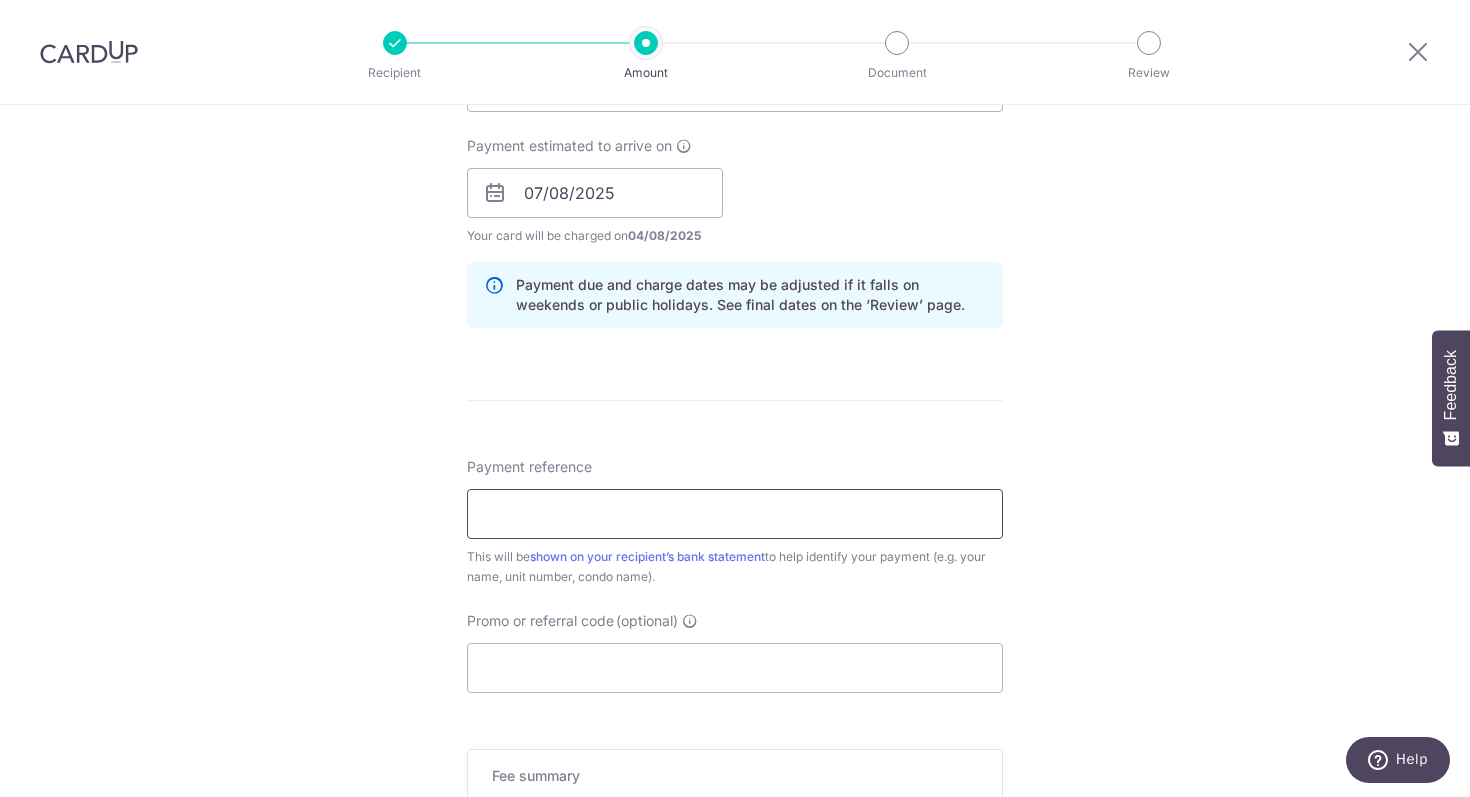 click on "Payment reference" at bounding box center [735, 514] 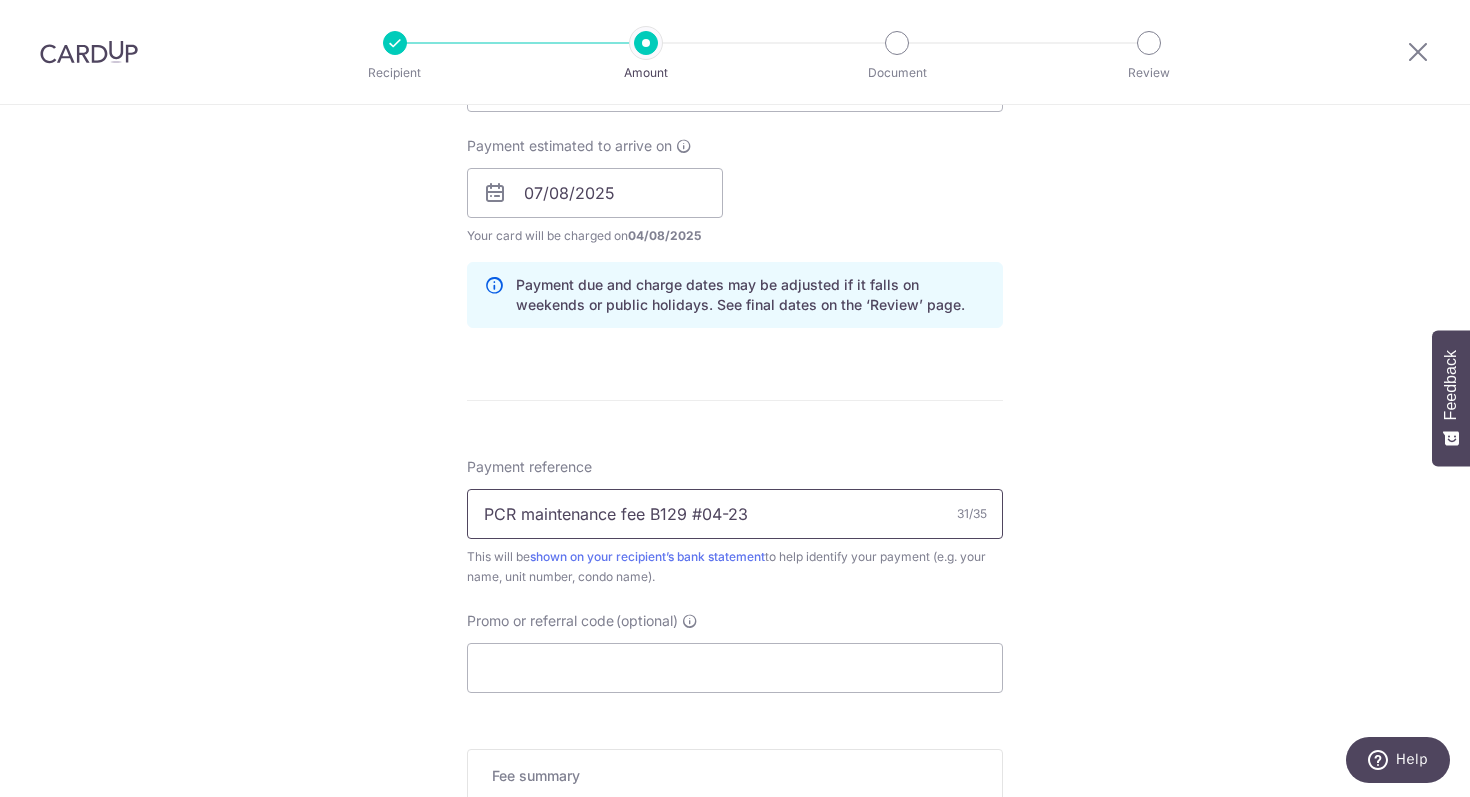 type on "PCR maintenance fee B129 #04-23" 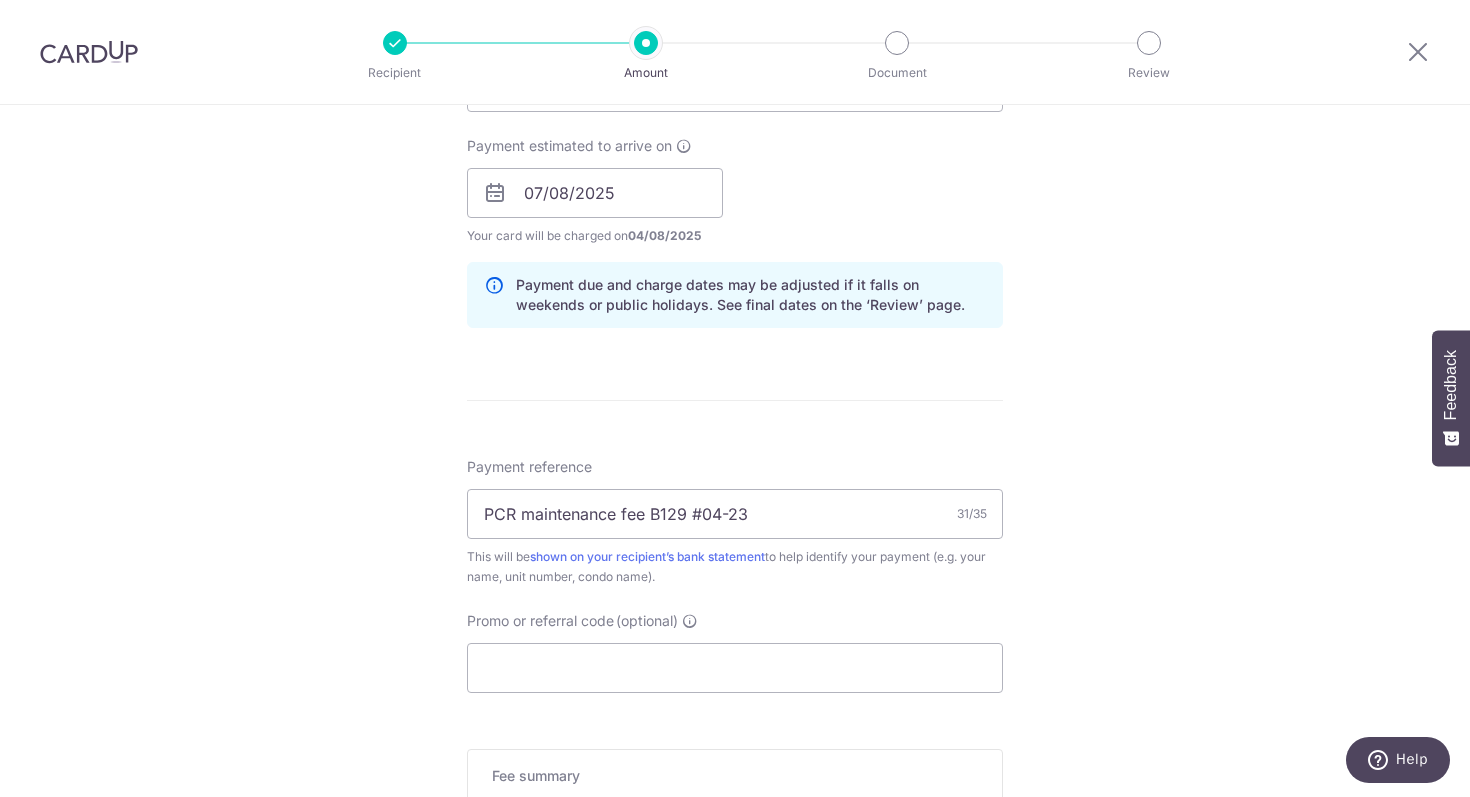 click on "Tell us more about your payment
Enter payment amount
SGD
1,039.86
1039.86
Select Card
**** 8655
Add credit card
Your Cards
**** 8655
**** 9462
Secure 256-bit SSL
Text
New card details
Card
Secure 256-bit SSL" at bounding box center (735, 161) 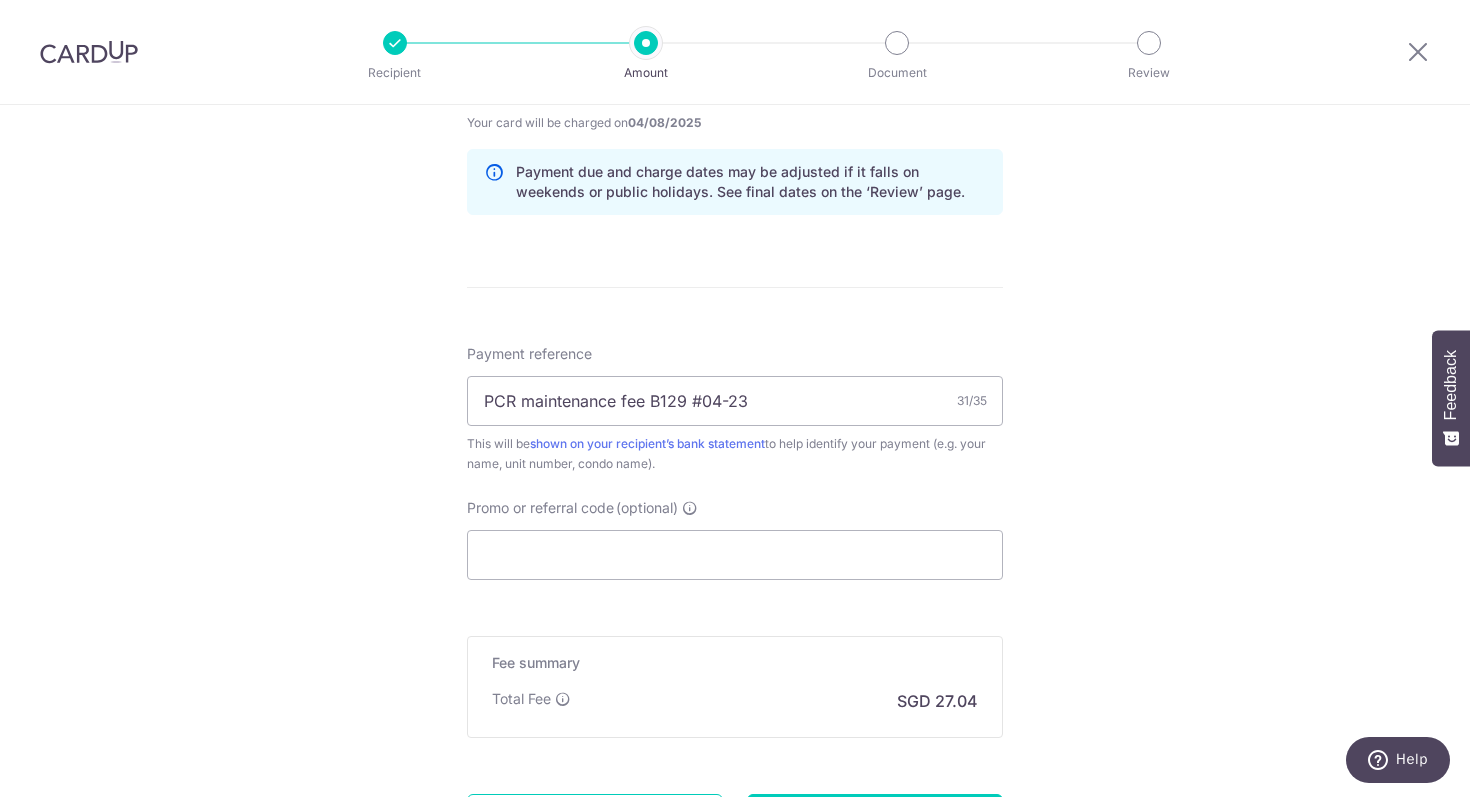 scroll, scrollTop: 997, scrollLeft: 0, axis: vertical 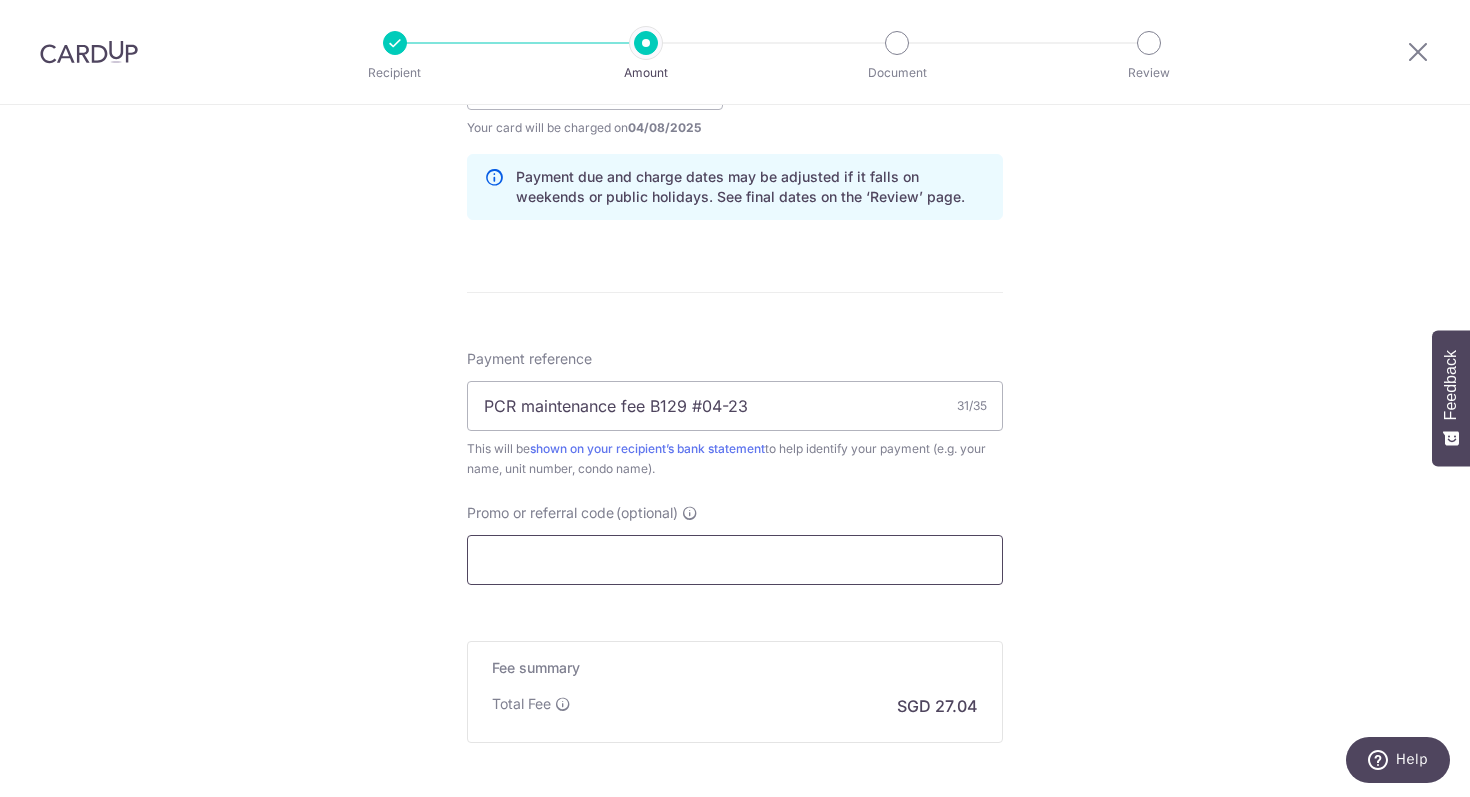 click on "Promo or referral code
(optional)" at bounding box center (735, 560) 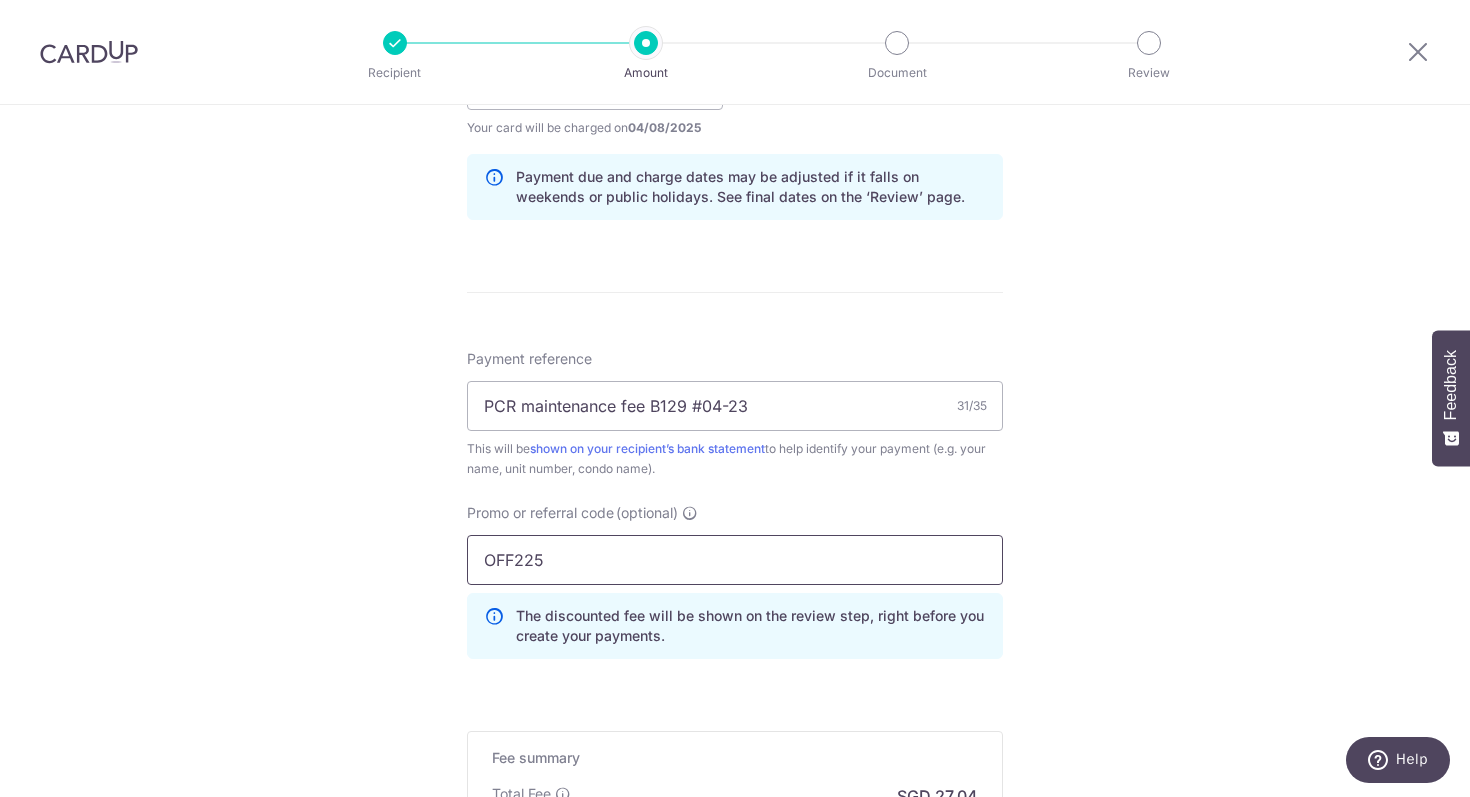 type on "OFF225" 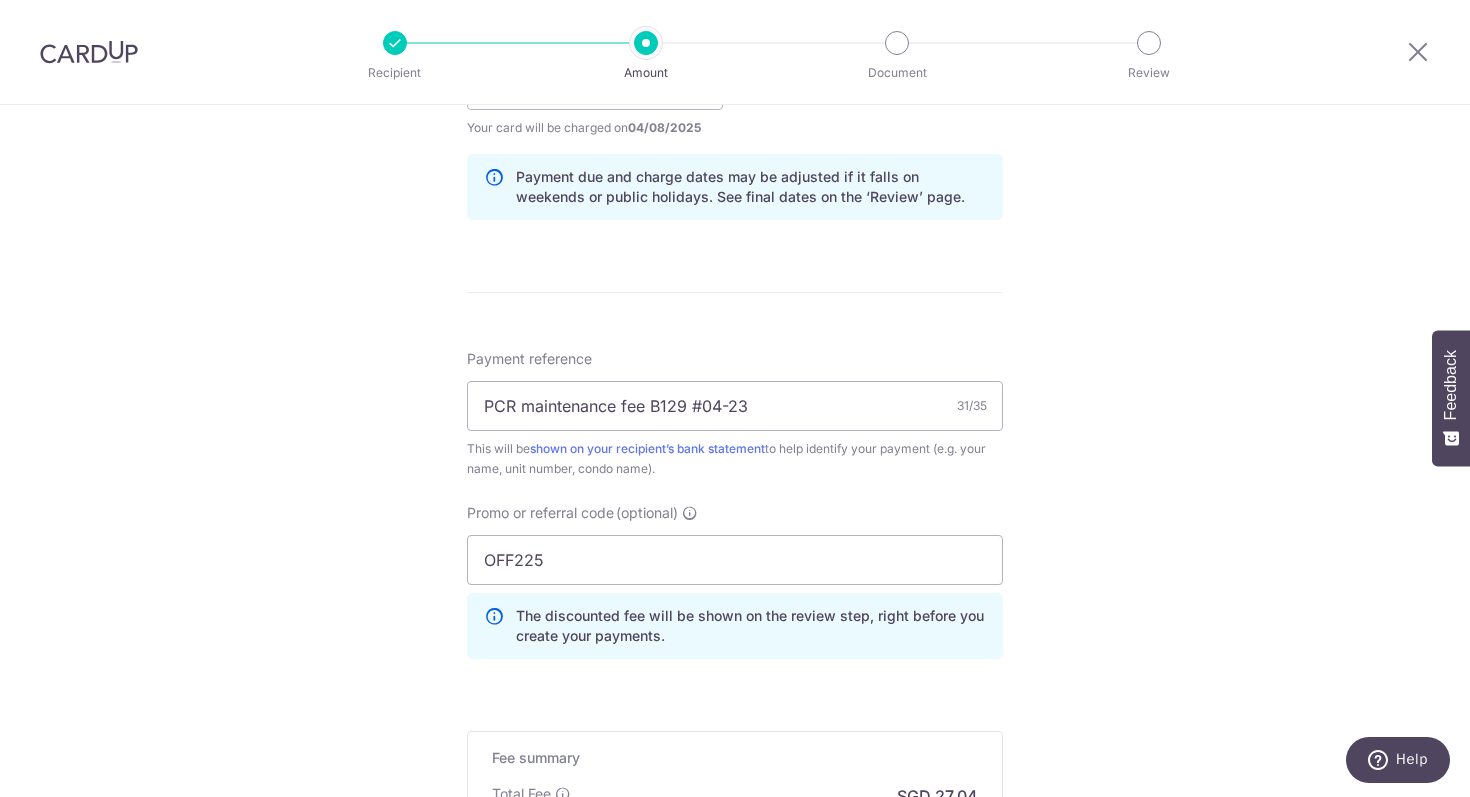 click on "Tell us more about your payment
Enter payment amount
SGD
1,039.86
1039.86
Select Card
**** 8655
Add credit card
Your Cards
**** 8655
**** 9462
Secure 256-bit SSL
Text
New card details
Card
Secure 256-bit SSL" at bounding box center [735, 98] 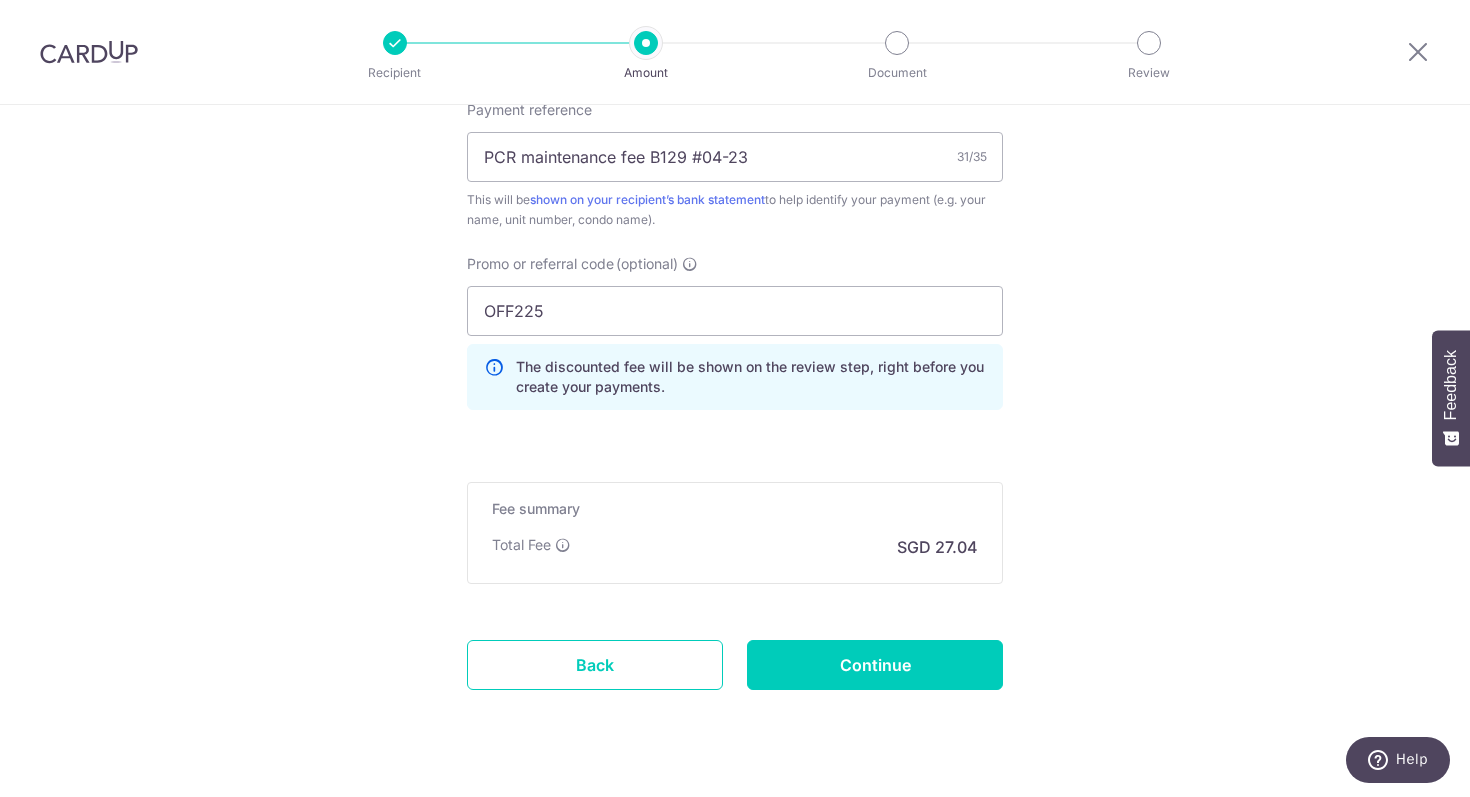 scroll, scrollTop: 1289, scrollLeft: 0, axis: vertical 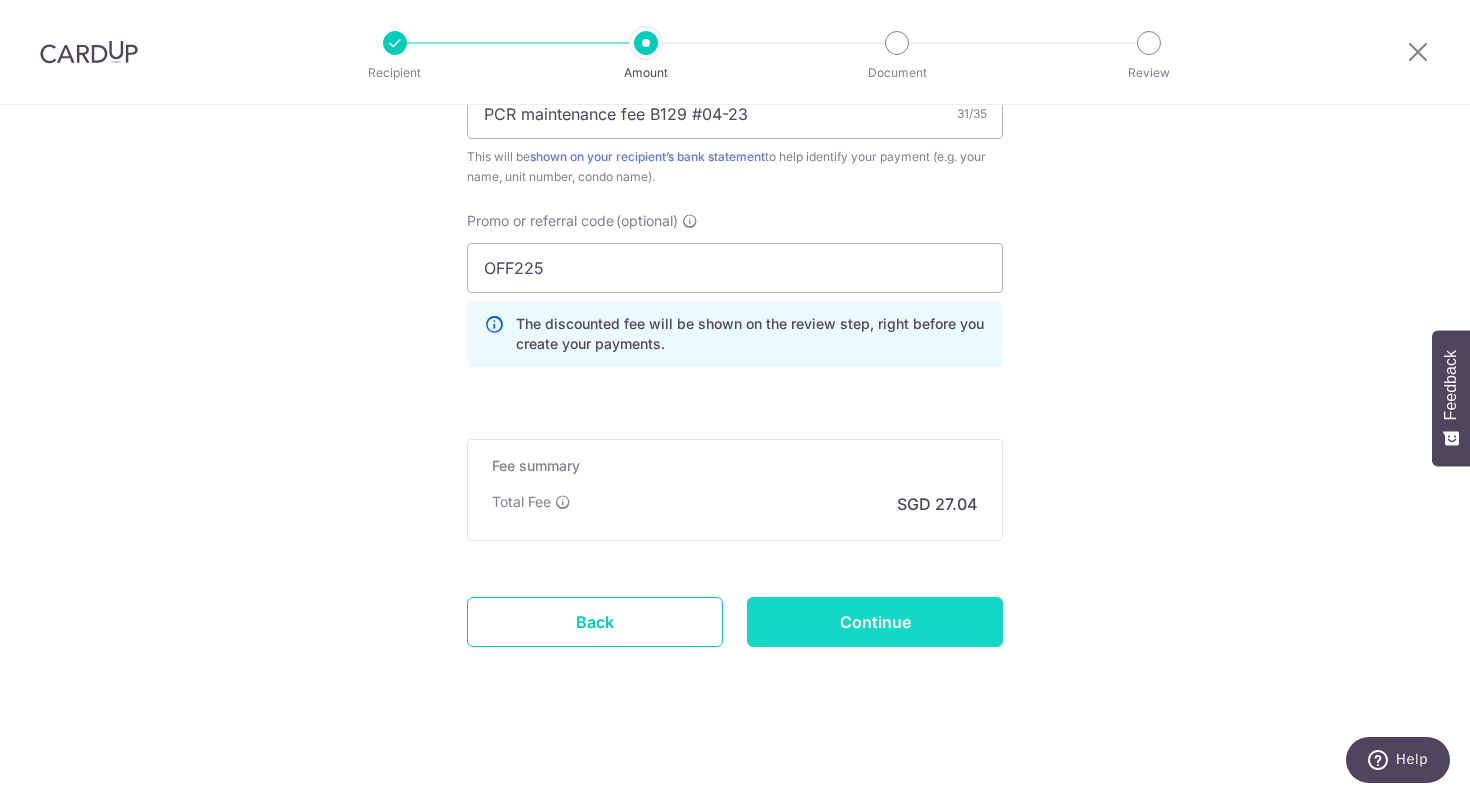 click on "Continue" at bounding box center [875, 622] 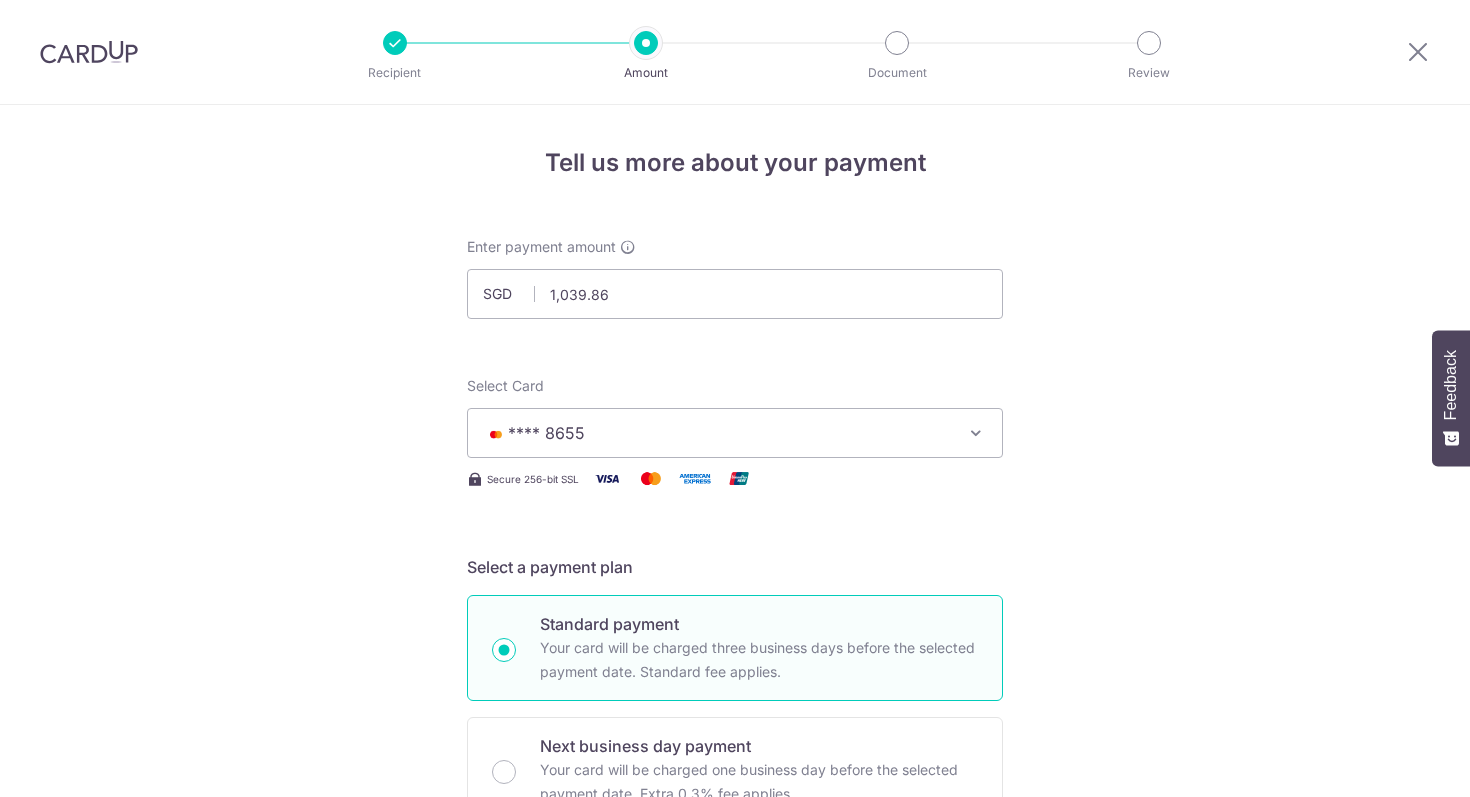 scroll, scrollTop: 0, scrollLeft: 0, axis: both 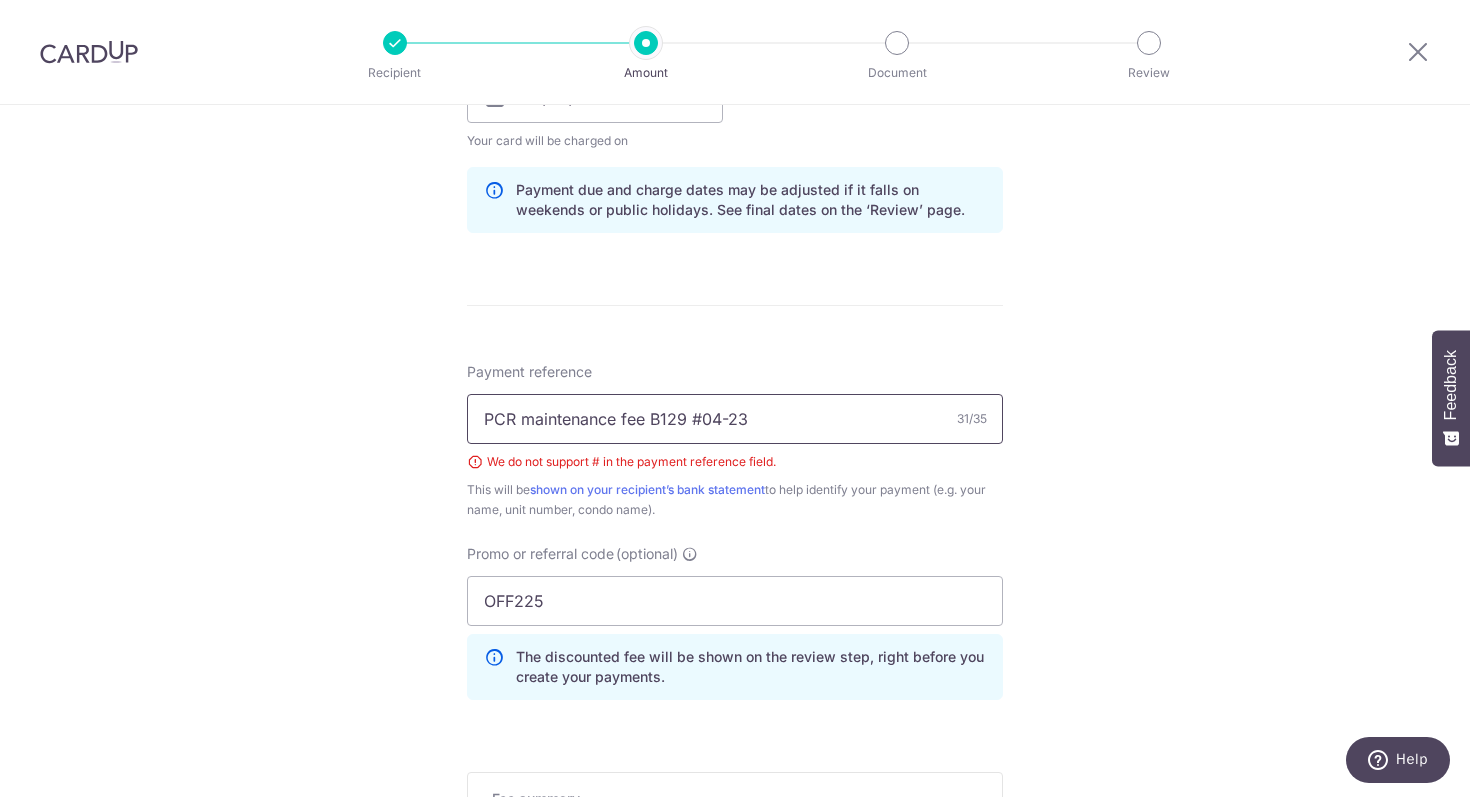 click on "PCR maintenance fee B129 #04-23" at bounding box center [735, 419] 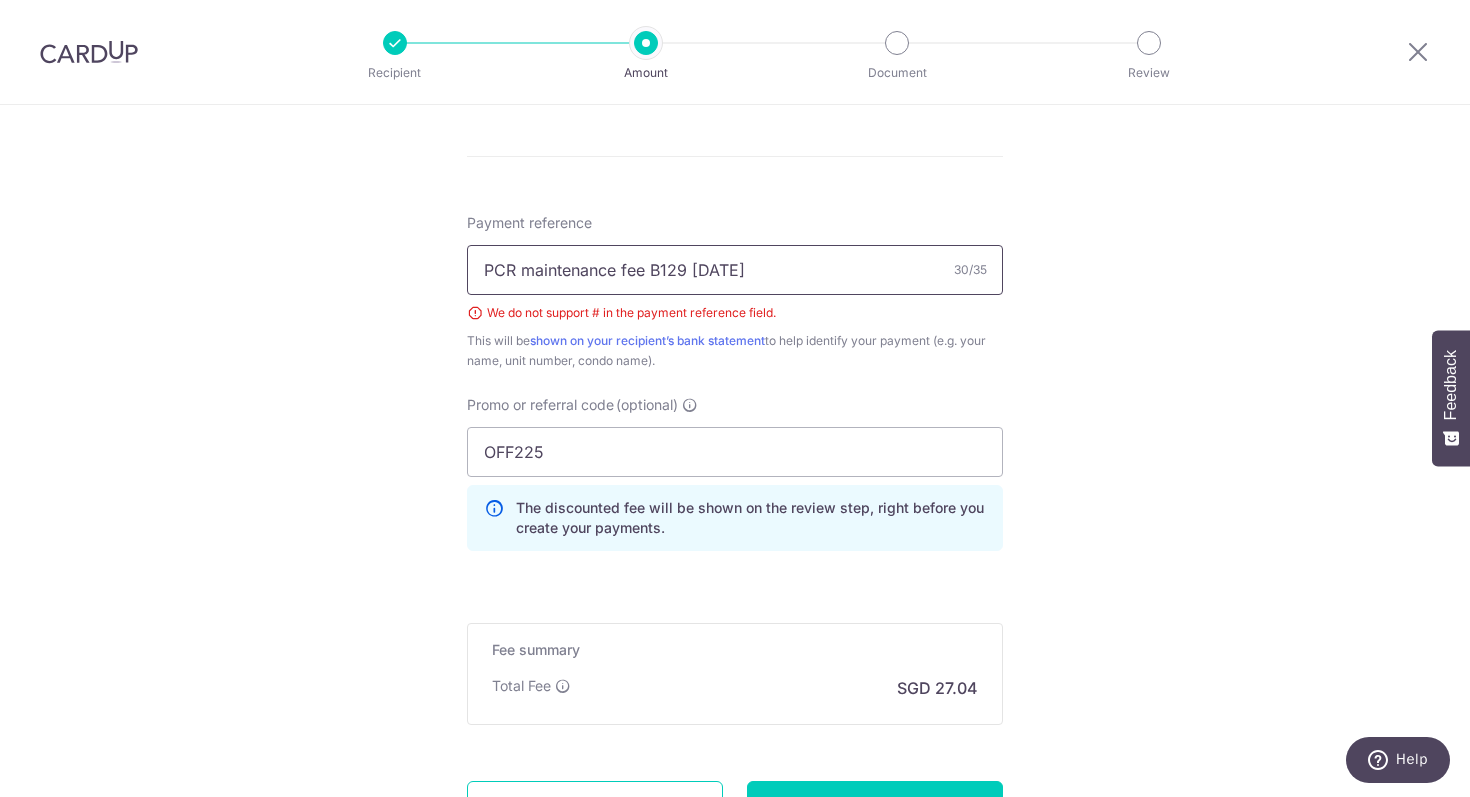 scroll, scrollTop: 1317, scrollLeft: 0, axis: vertical 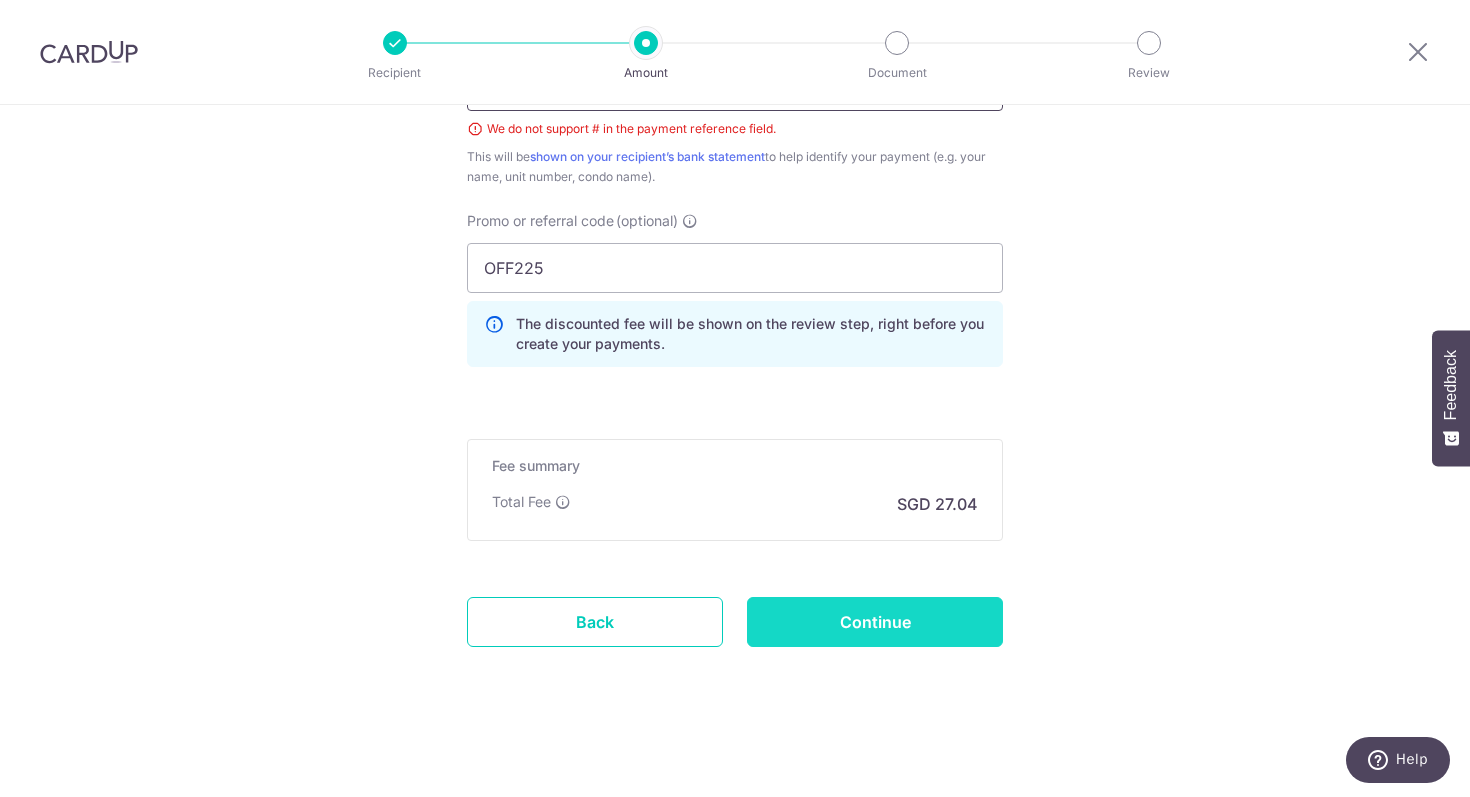 type on "PCR maintenance fee B129 04-23" 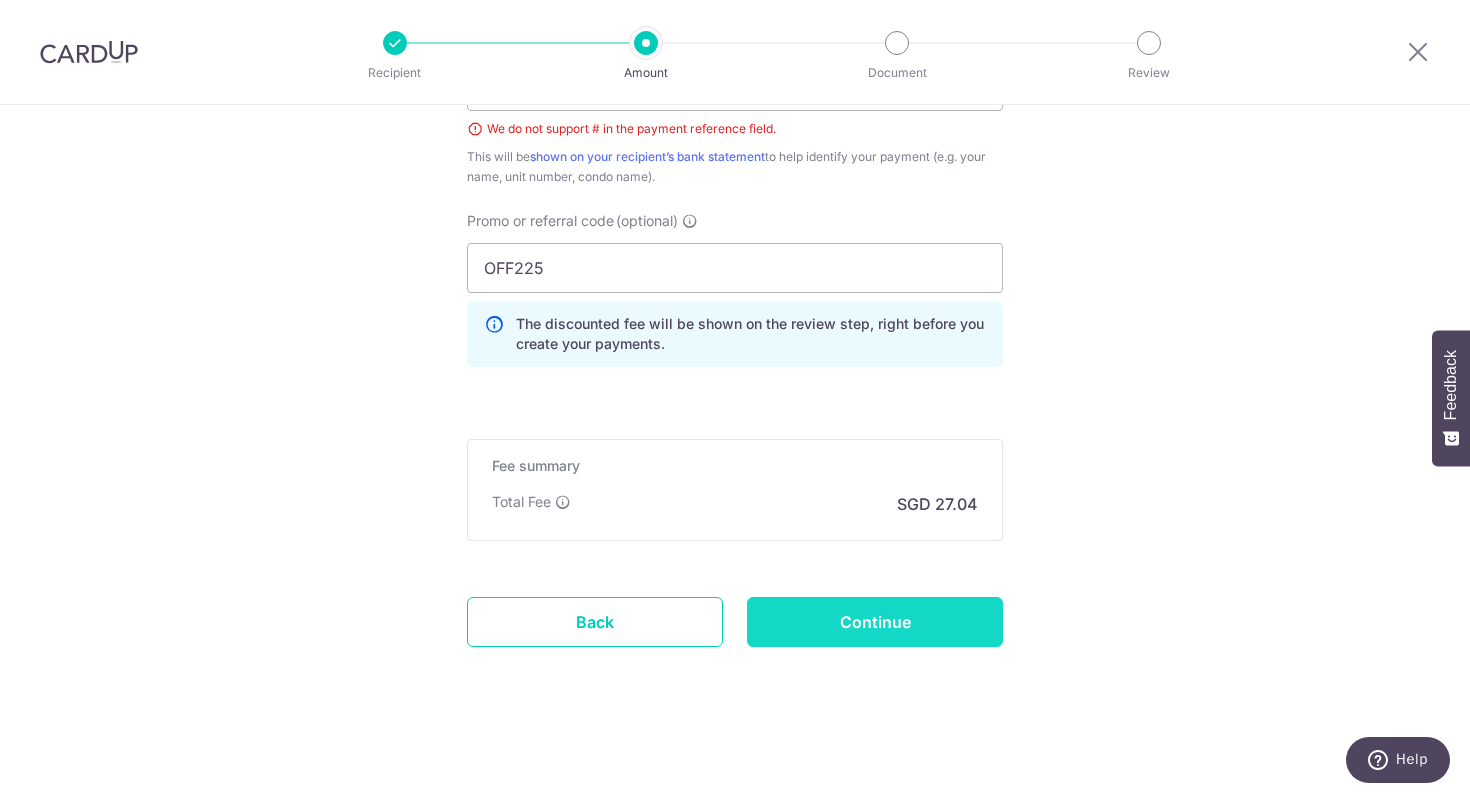 click on "Continue" at bounding box center (875, 622) 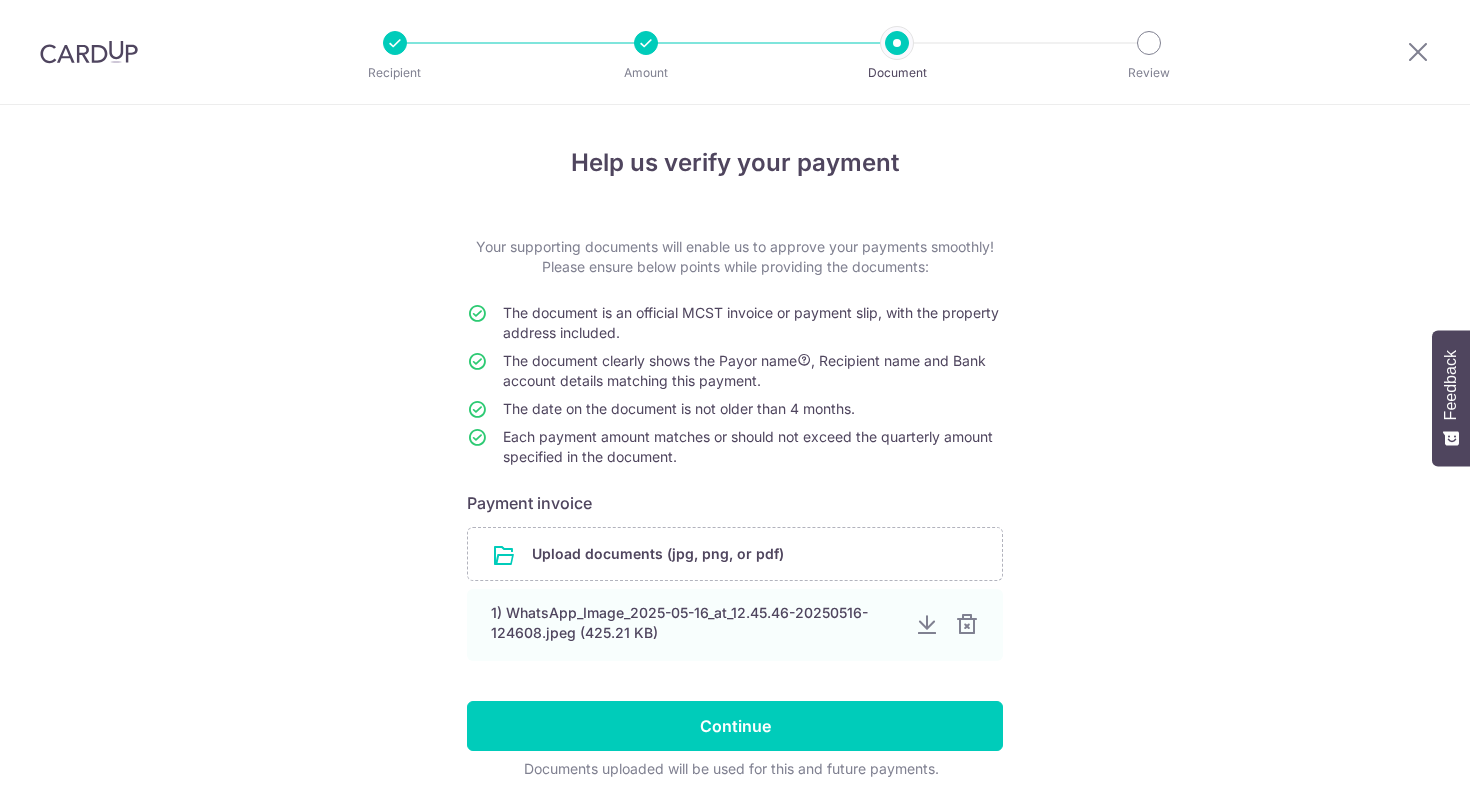 scroll, scrollTop: 0, scrollLeft: 0, axis: both 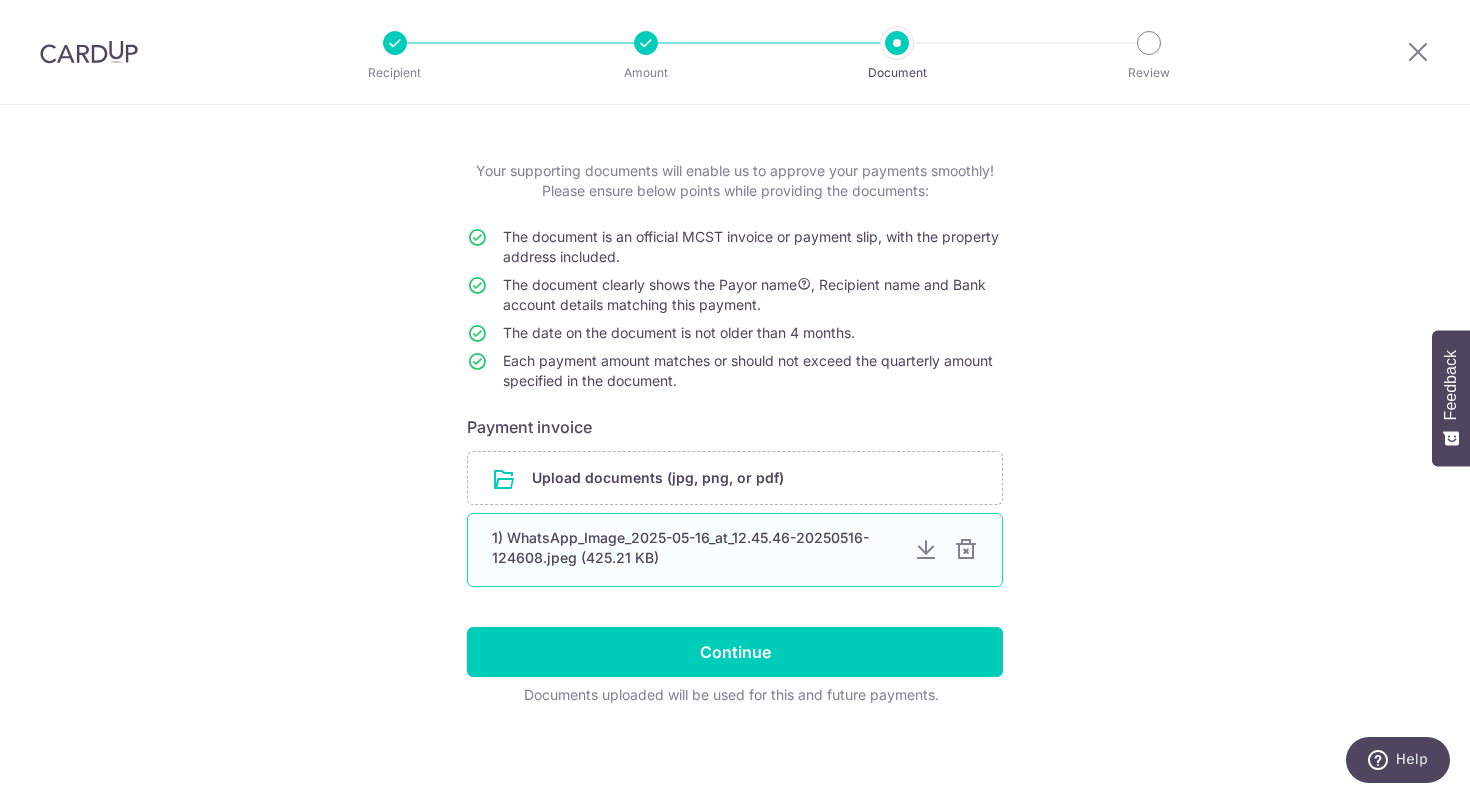 click at bounding box center [966, 550] 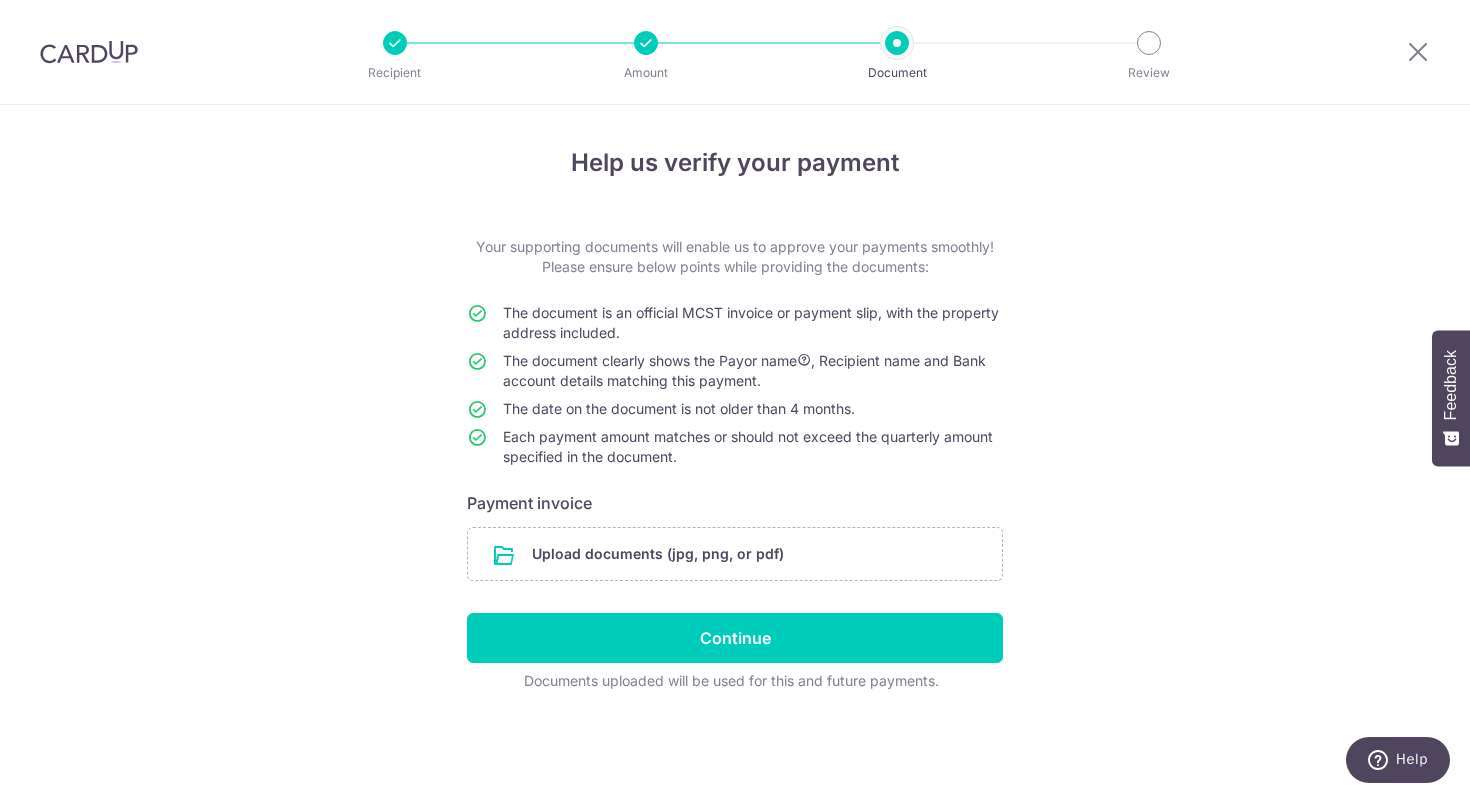 scroll, scrollTop: 0, scrollLeft: 0, axis: both 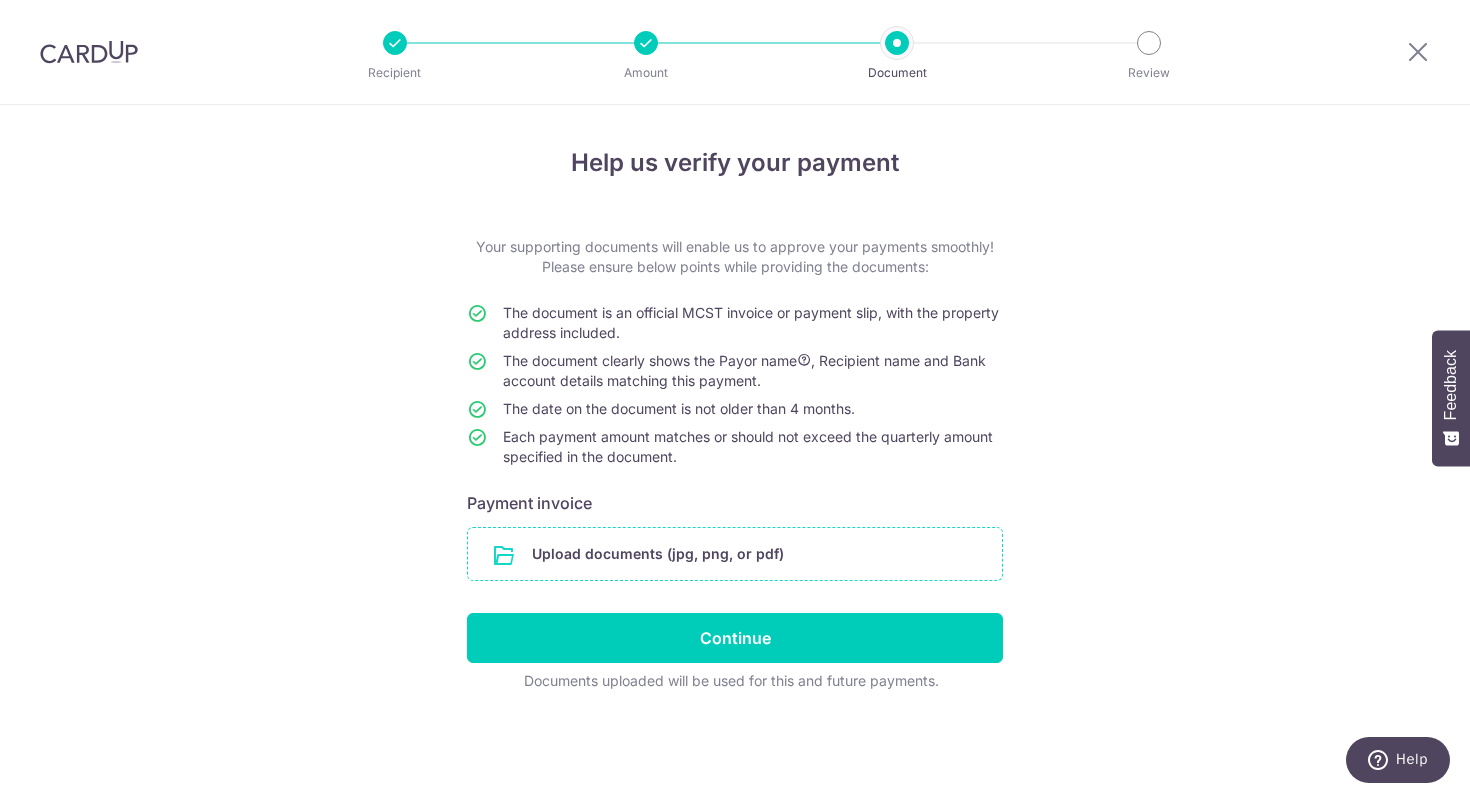 click at bounding box center [735, 554] 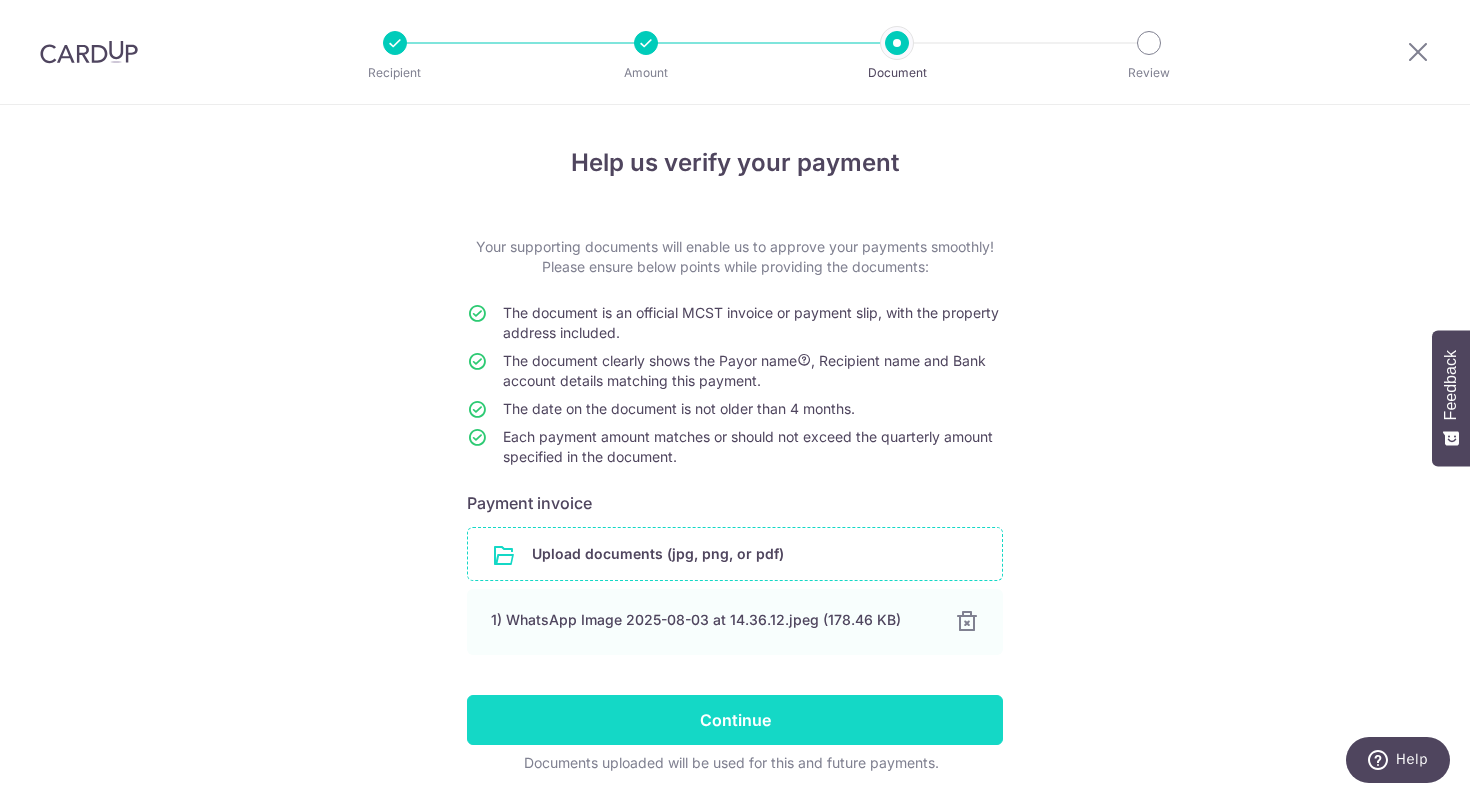 click on "Continue" at bounding box center (735, 720) 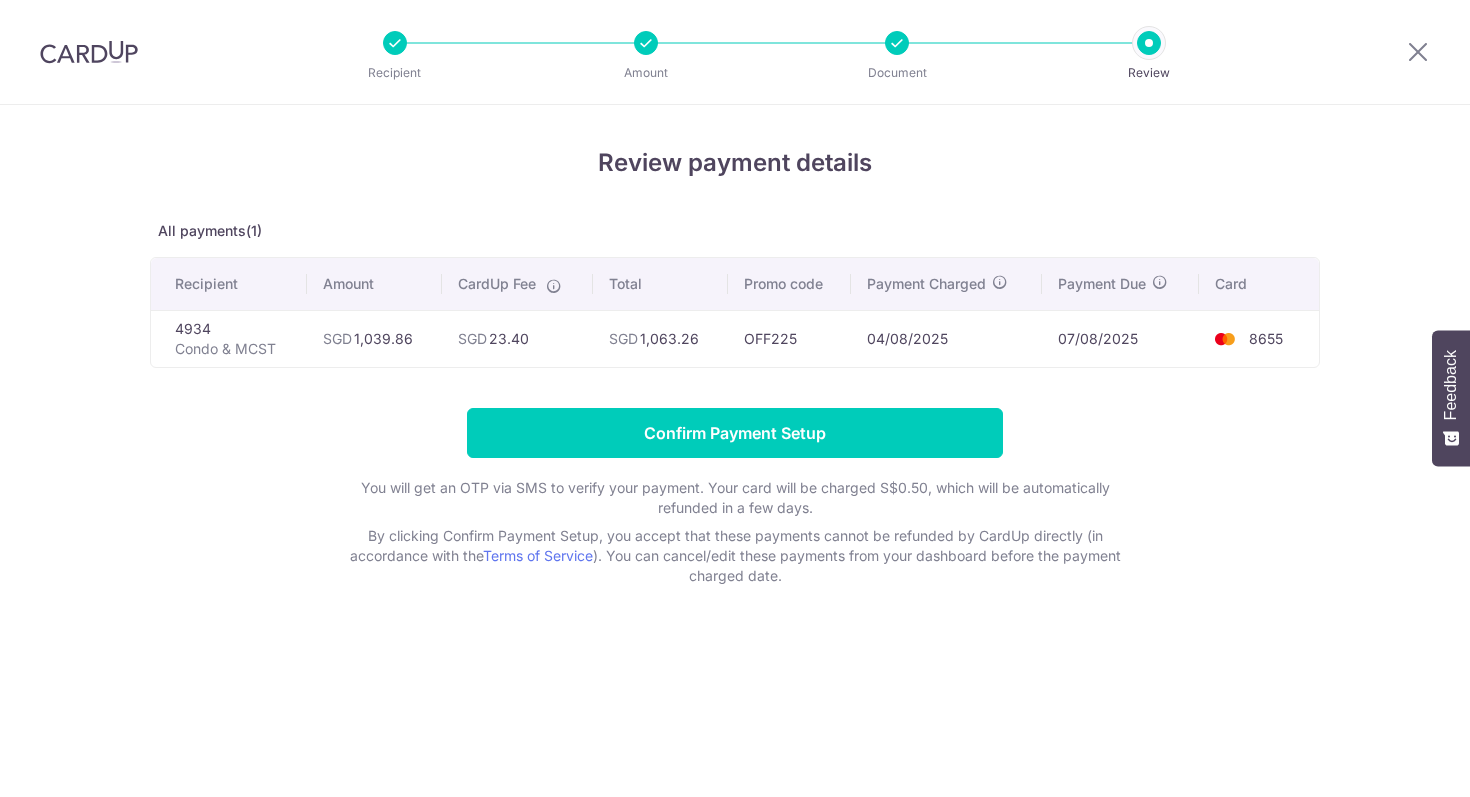 scroll, scrollTop: 0, scrollLeft: 0, axis: both 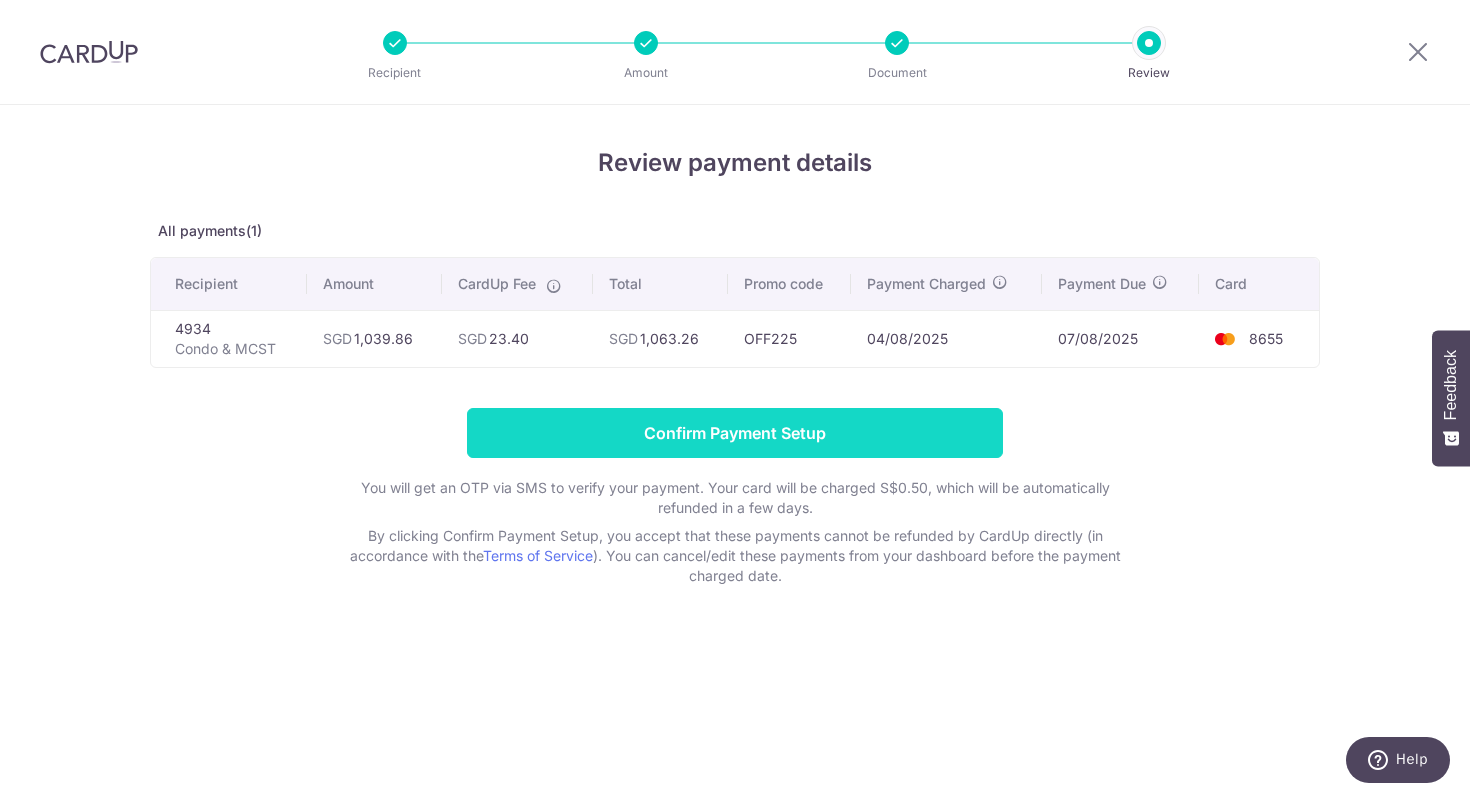 click on "Confirm Payment Setup" at bounding box center [735, 433] 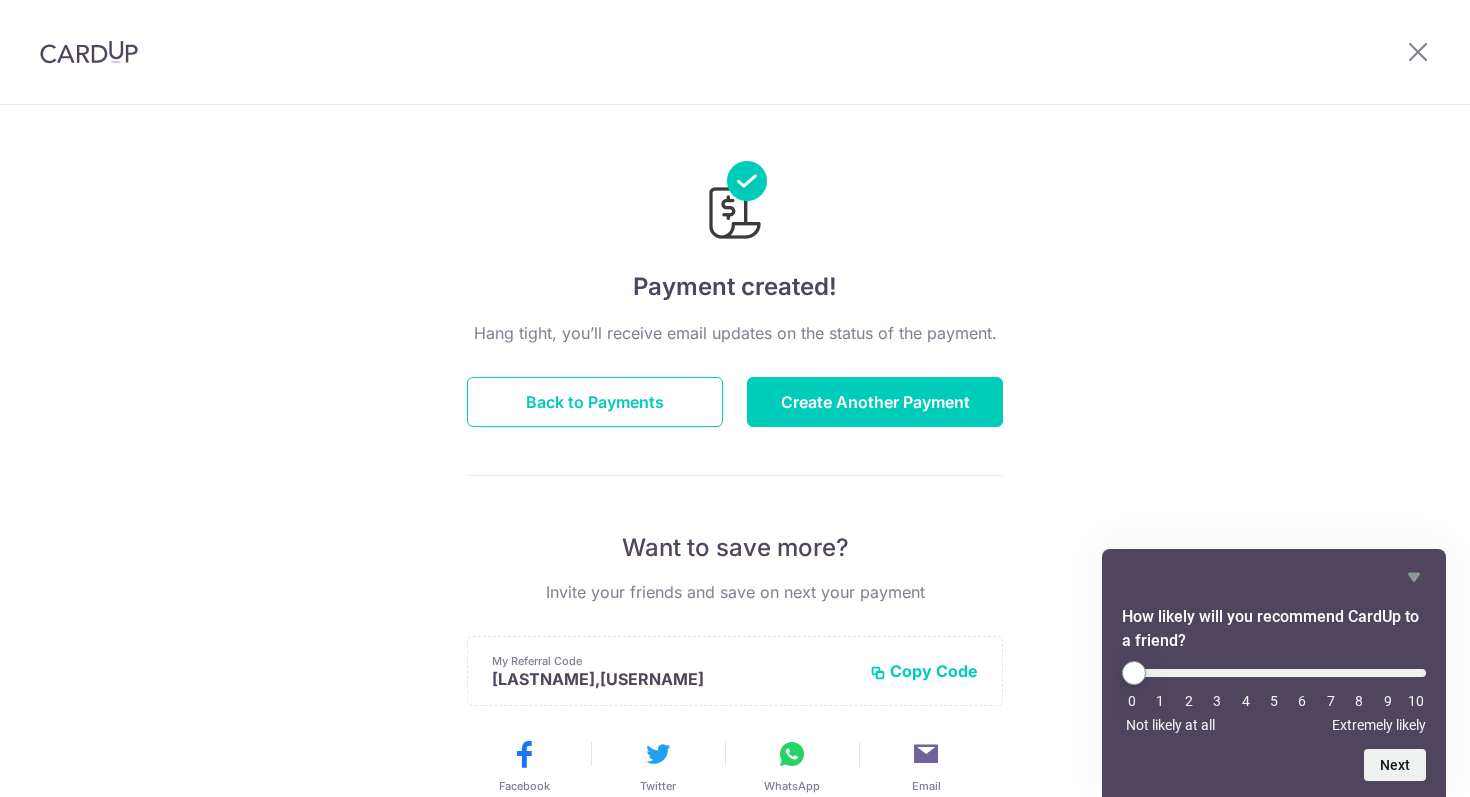 scroll, scrollTop: 0, scrollLeft: 0, axis: both 